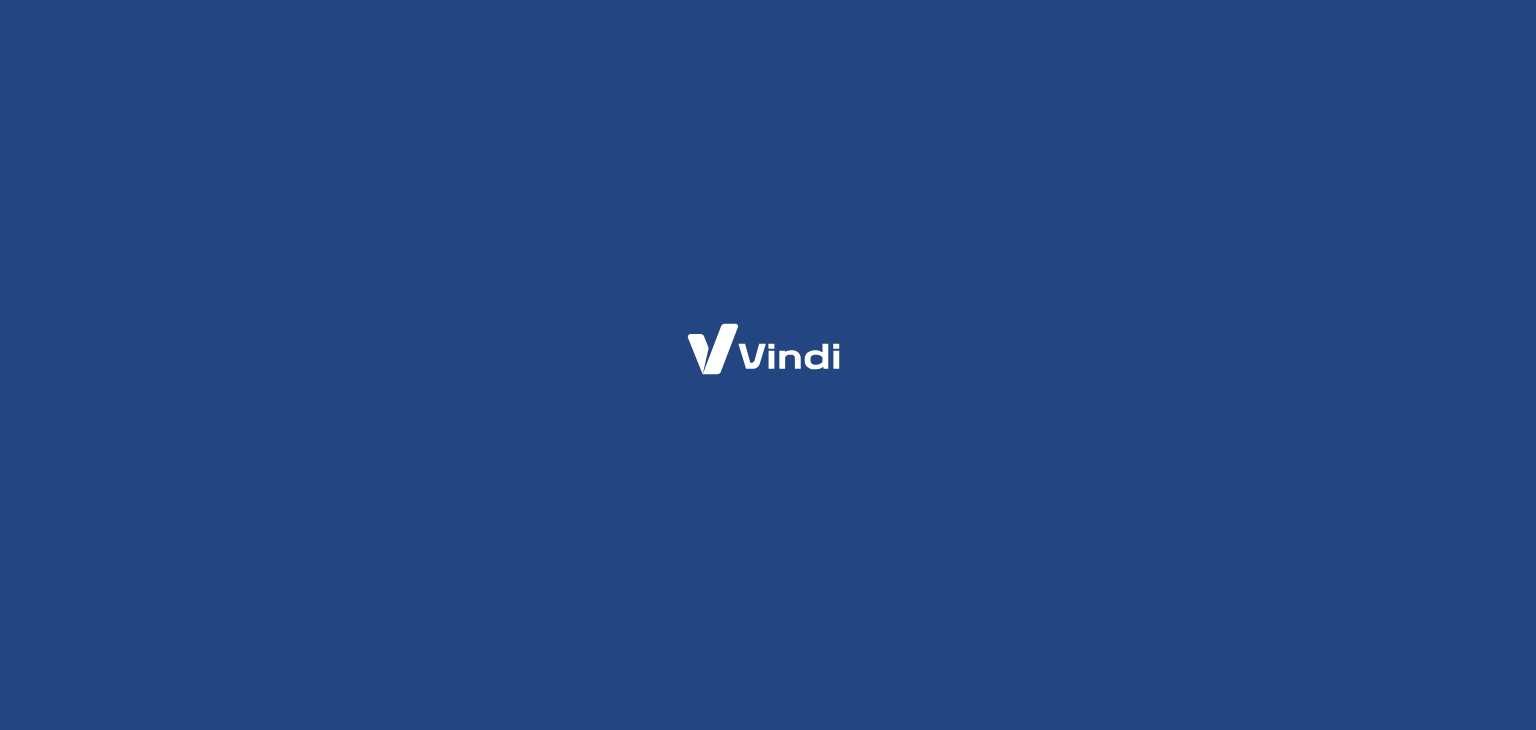 scroll, scrollTop: 0, scrollLeft: 0, axis: both 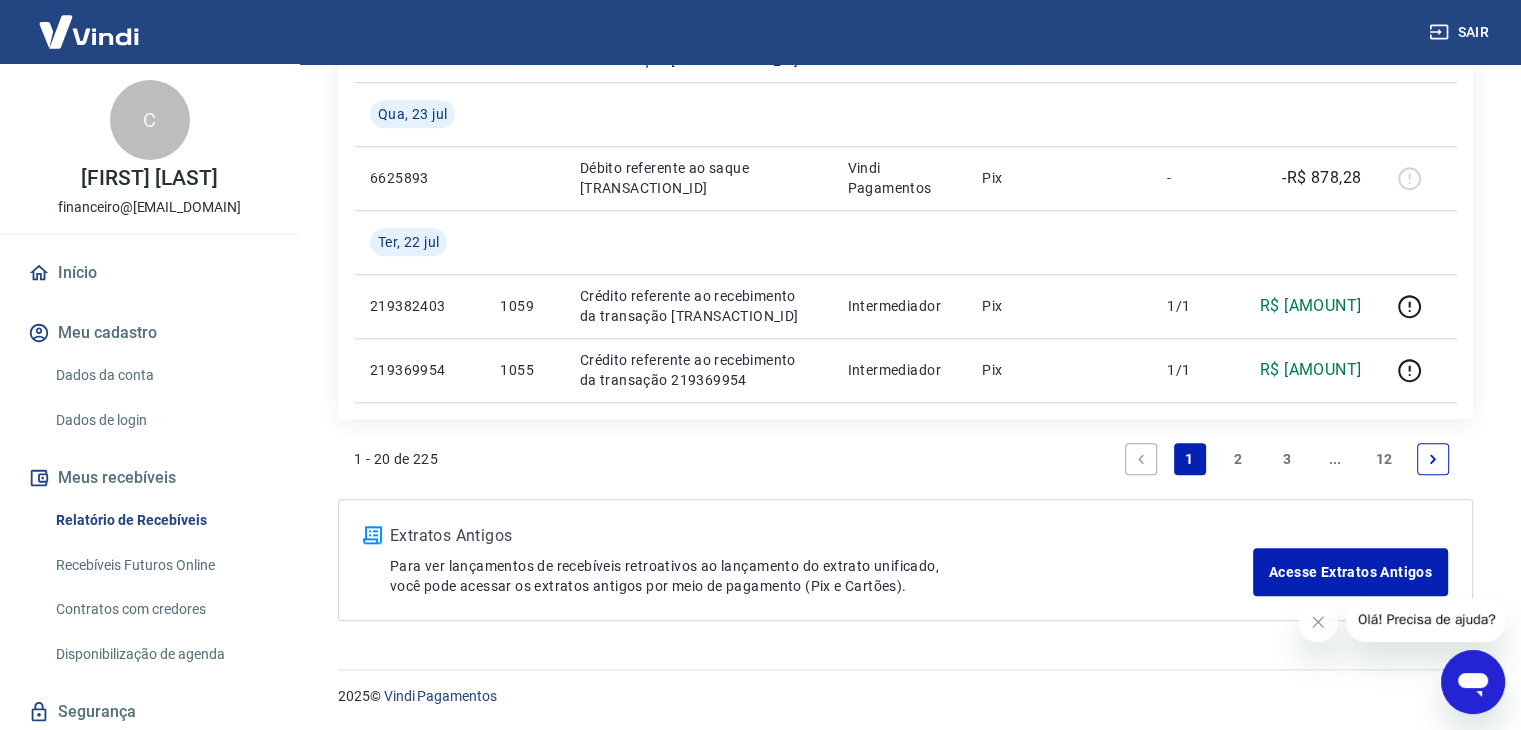 click on "2" at bounding box center (1238, 459) 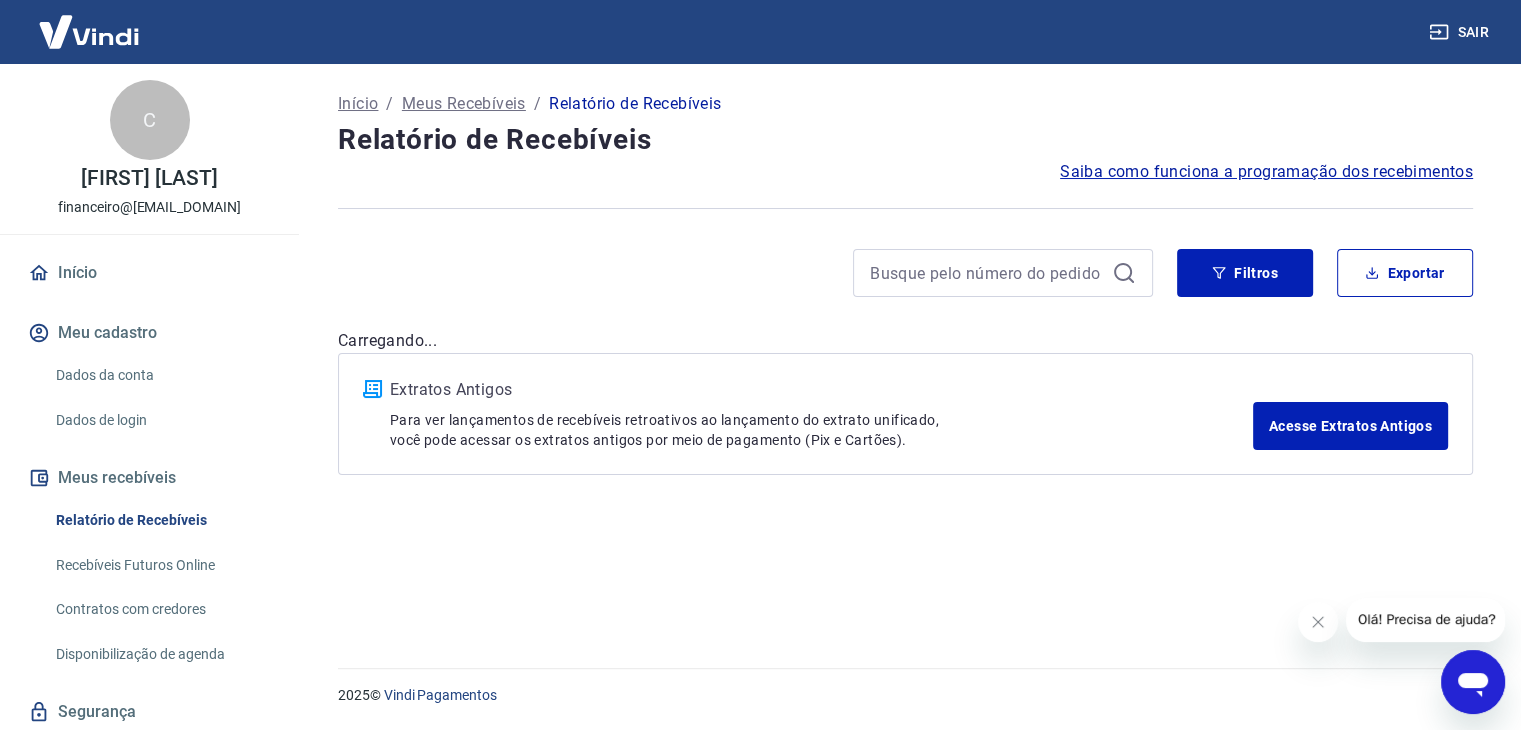 scroll, scrollTop: 0, scrollLeft: 0, axis: both 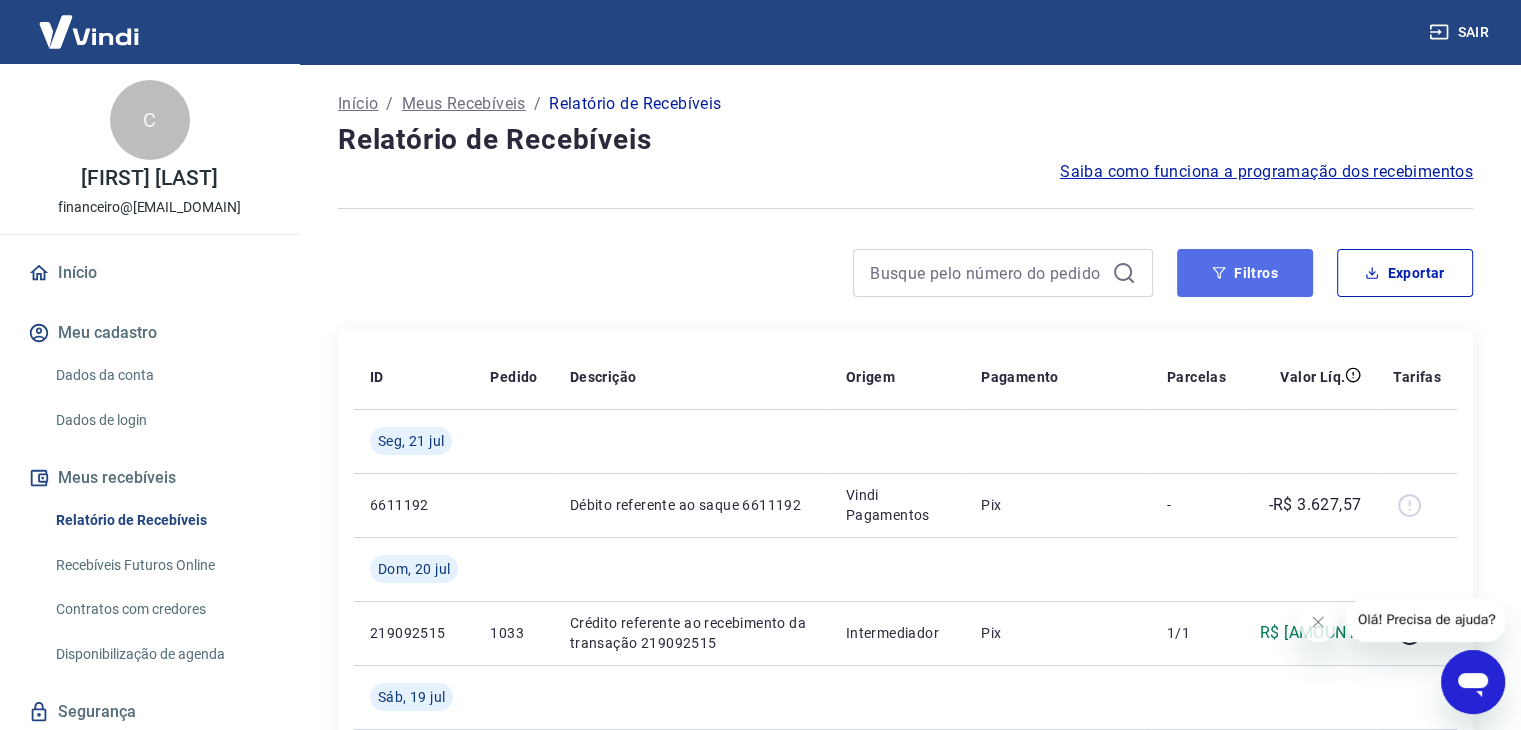 click on "Filtros" at bounding box center (1245, 273) 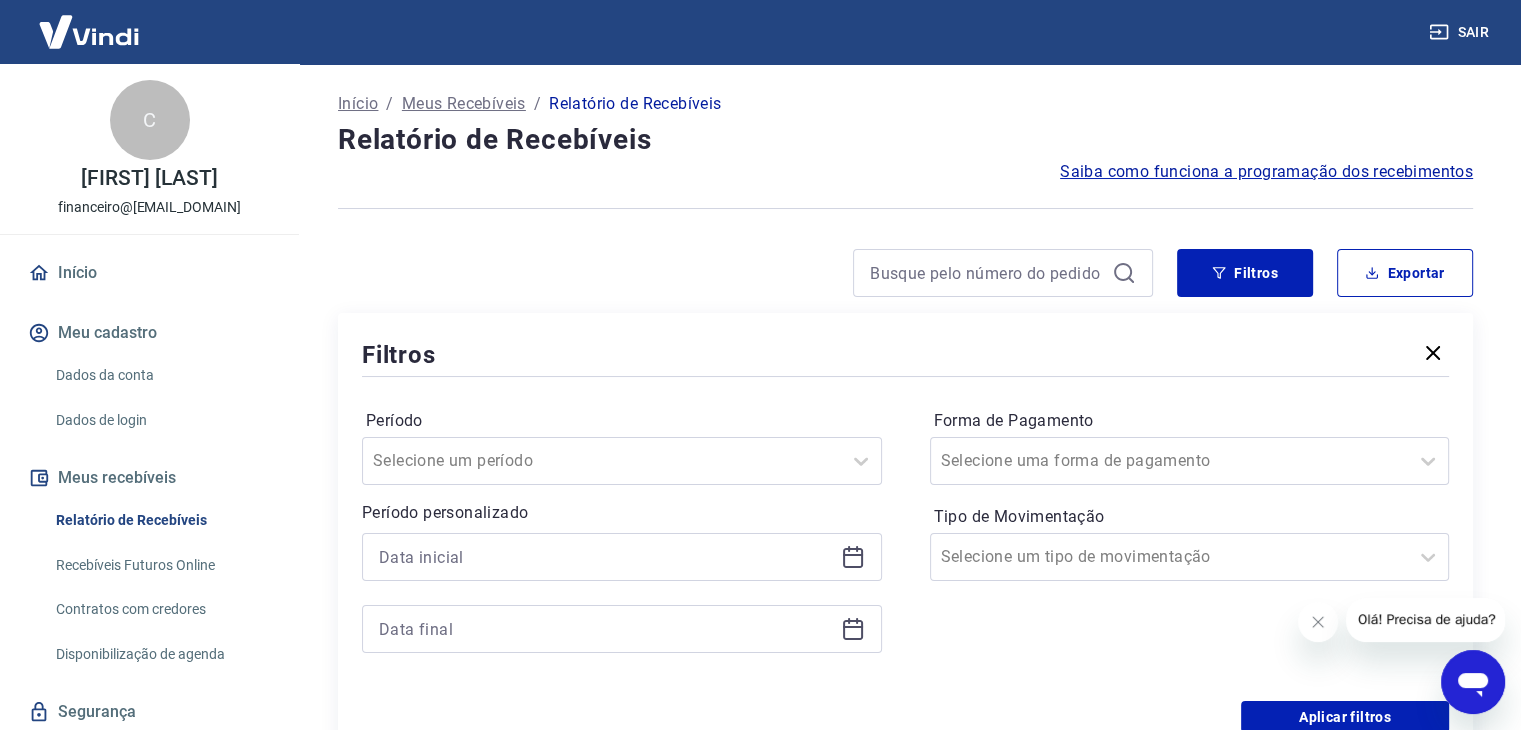 click on "Filtros" at bounding box center (905, 354) 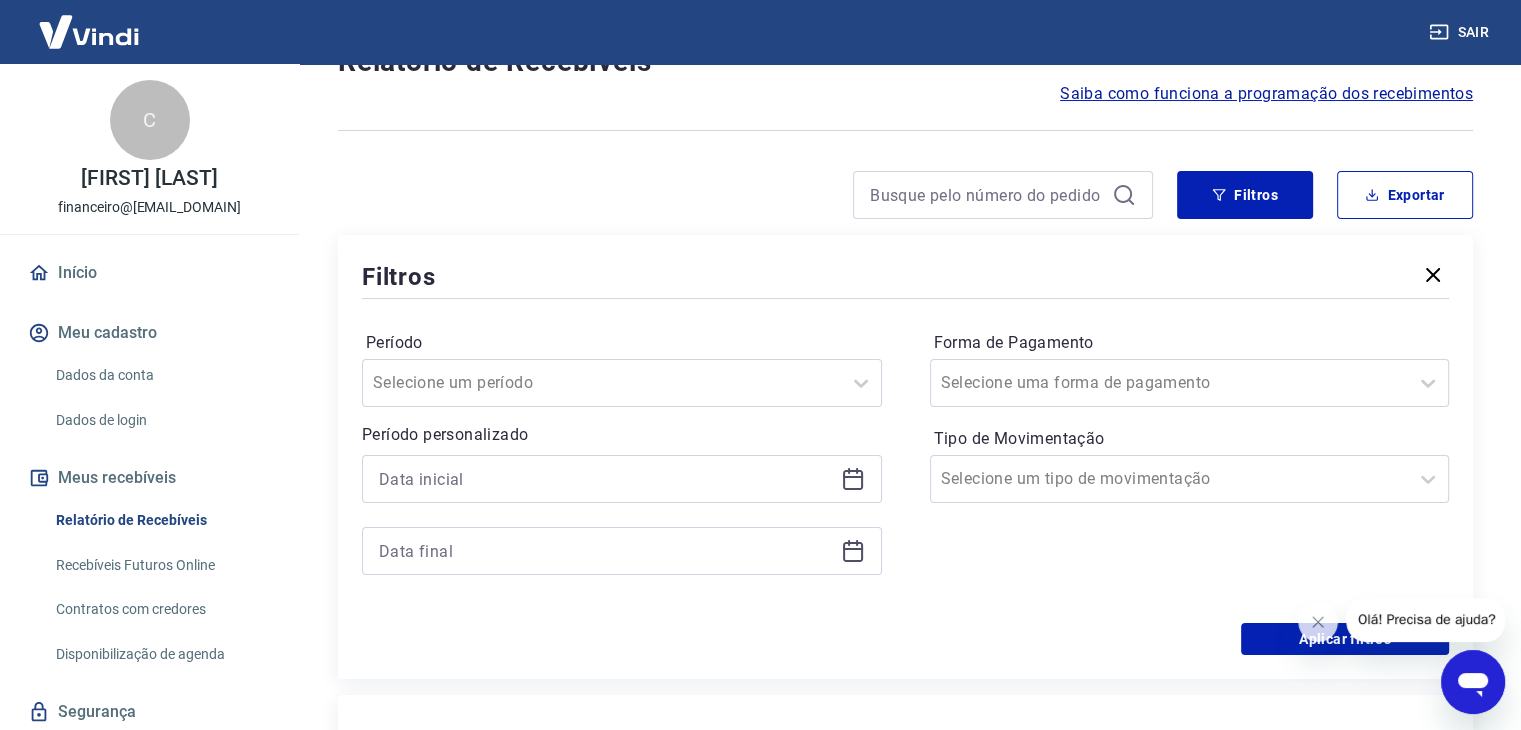 scroll, scrollTop: 200, scrollLeft: 0, axis: vertical 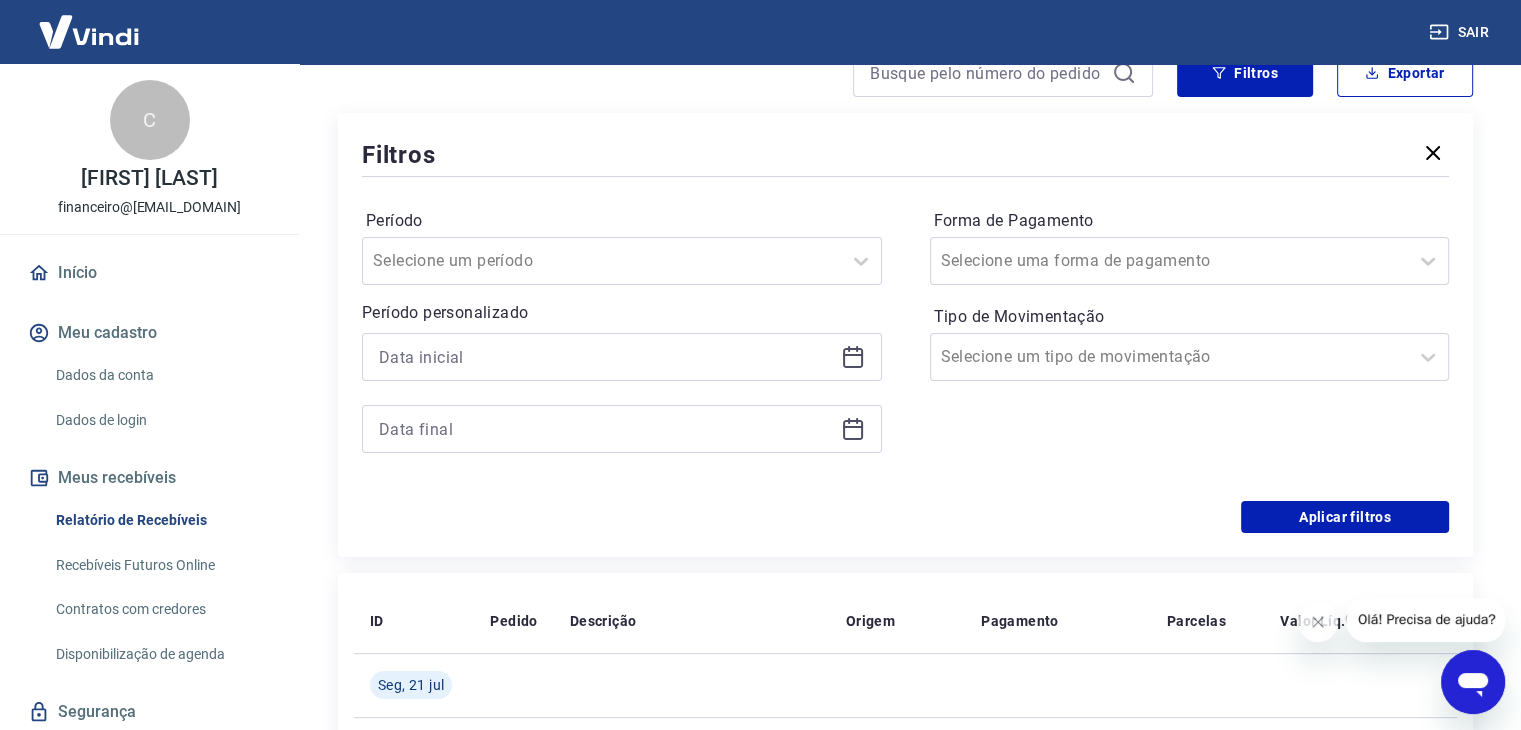 click 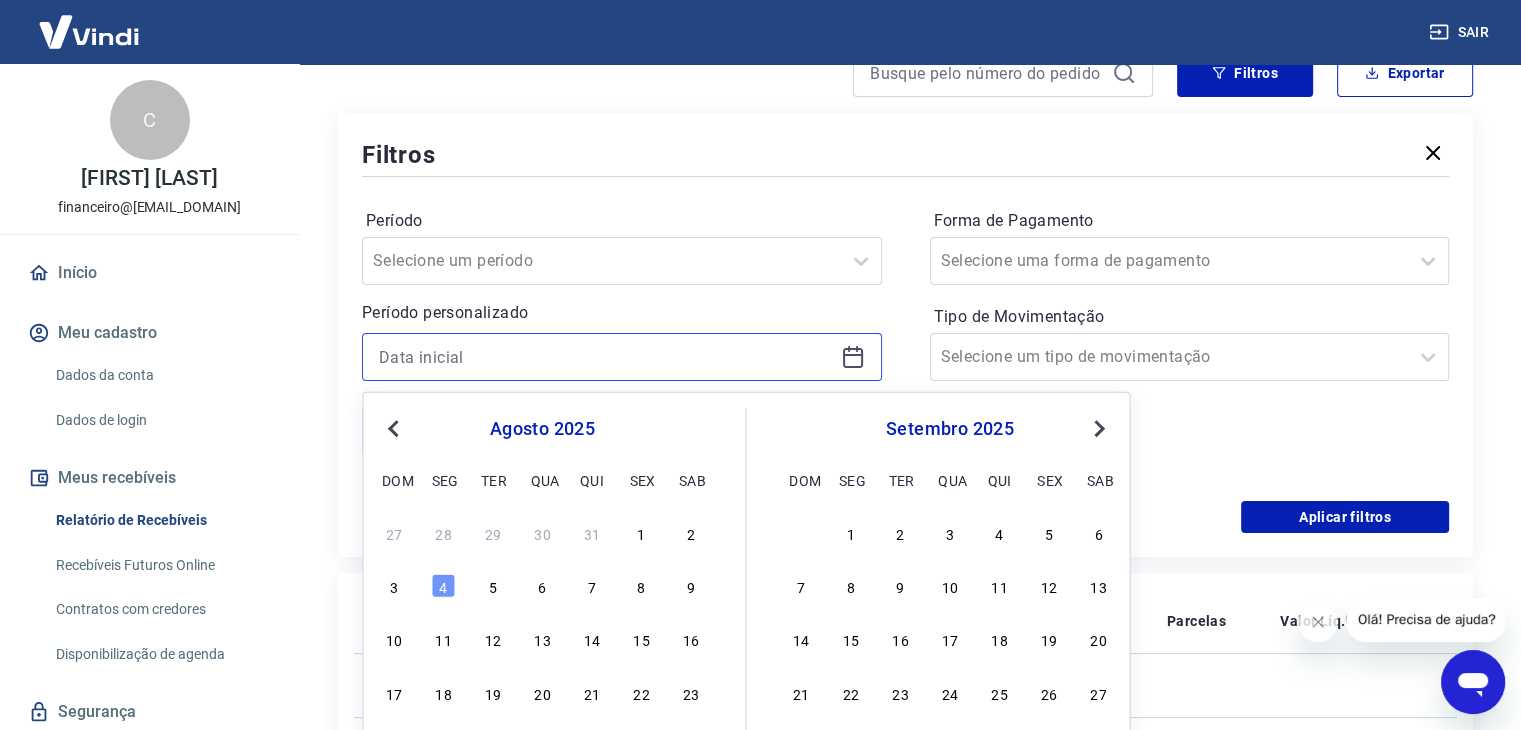 scroll, scrollTop: 400, scrollLeft: 0, axis: vertical 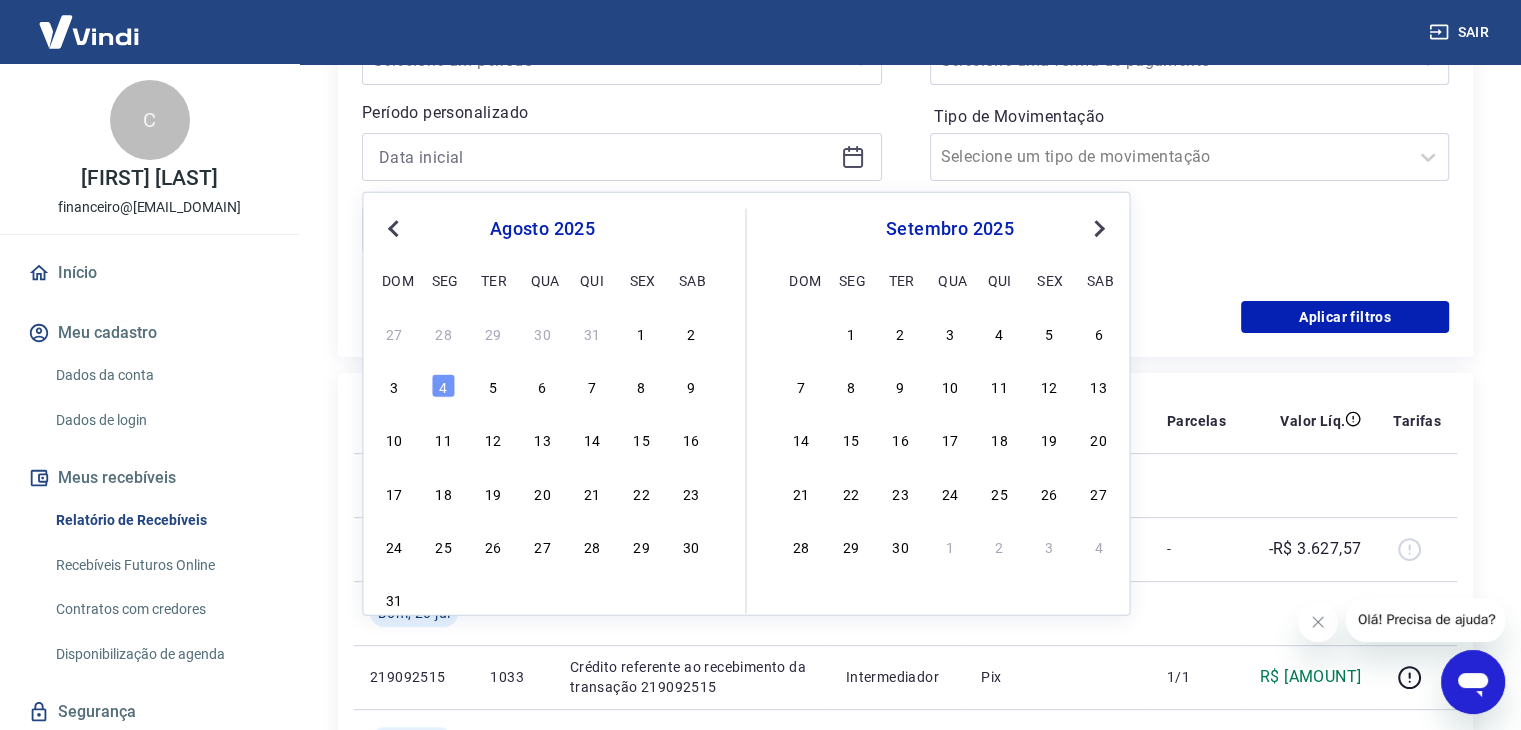 click on "agosto 2025 dom seg ter qua qui sex sab" at bounding box center [542, 251] 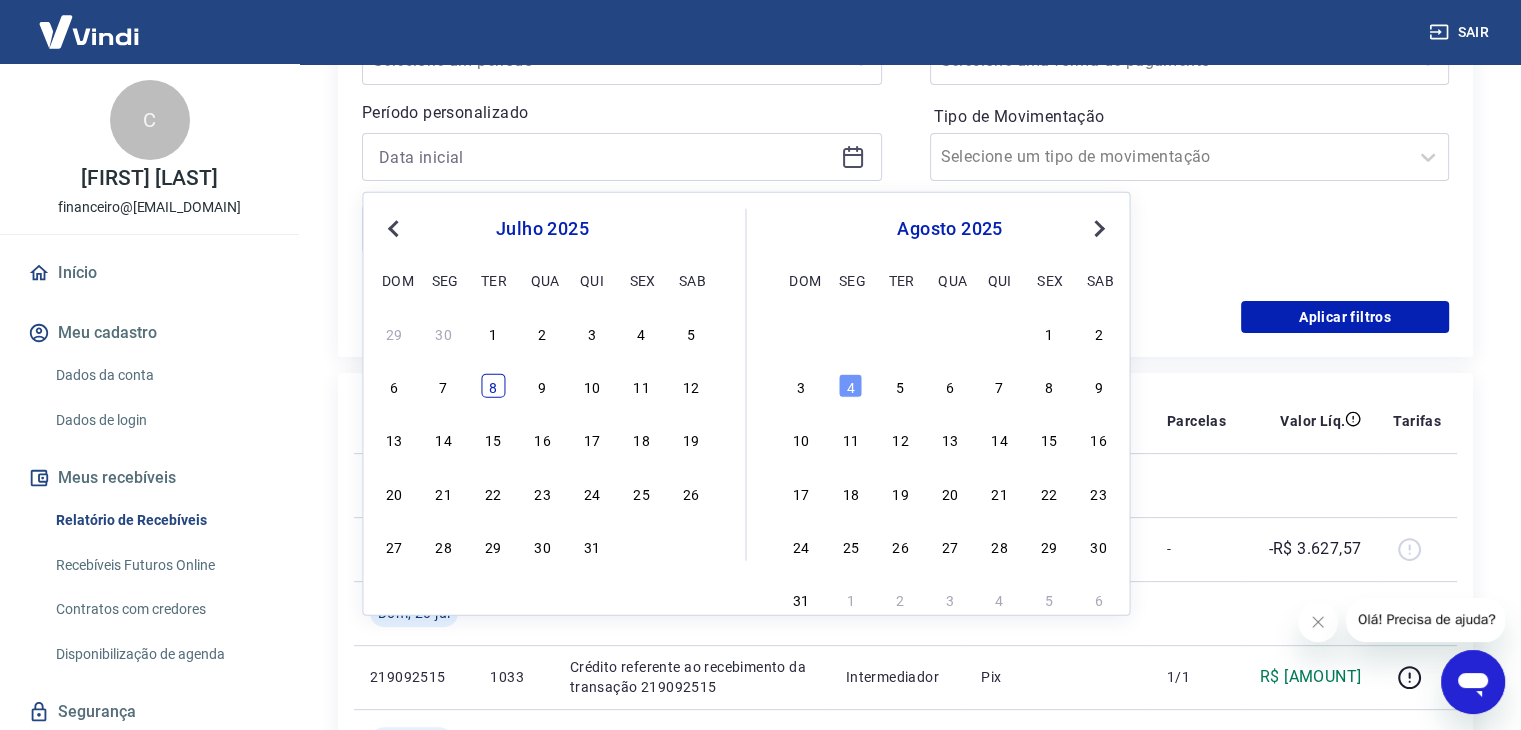 click on "8" at bounding box center [493, 386] 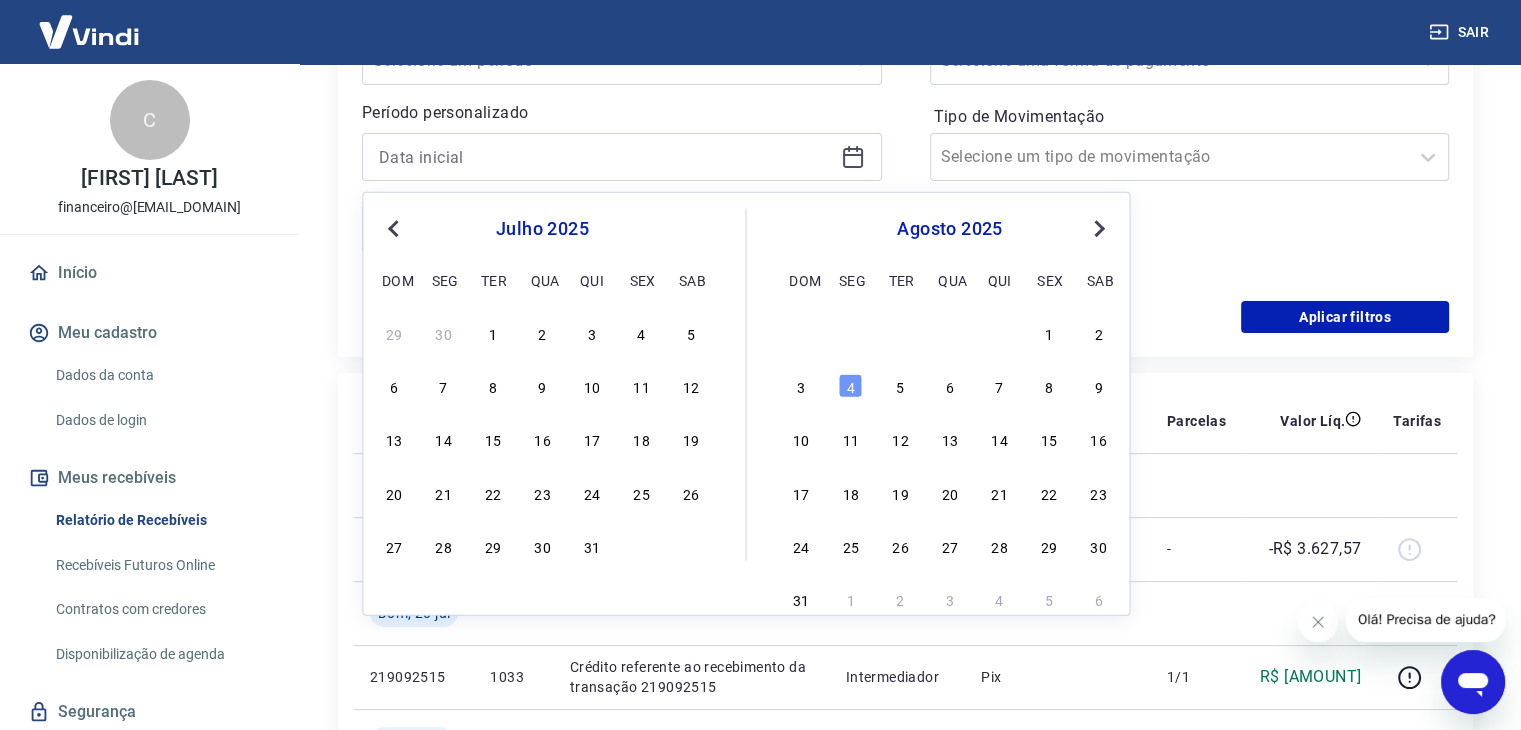 click on "ID Pedido Descrição Origem Pagamento Parcelas Valor Líq. Tarifas Seg, 21 jul 6611192 Débito referente ao saque 6611192 Vindi Pagamentos Pix - -R$ [AMOUNT] Dom, 20 jul 219092515 1033 Crédito referente ao recebimento da transação 219092515 Intermediador Pix 1/1 R$ [AMOUNT] Sáb, 19 jul 218997917 1031 Crédito referente ao recebimento da transação 218997917 Intermediador Pix 1/1 R$ [AMOUNT] 218995909 1027 Crédito referente ao recebimento da transação 218995909 Intermediador Pix 1/1 R$ [AMOUNT] 218939292 1021 Crédito referente ao recebimento da transação 218939292 Intermediador Pix 1/1 R$ [AMOUNT] Sex, 18 jul 218899470 1019 Crédito referente ao recebimento da transação 218899470 Intermediador Pix 1/1 R$ [AMOUNT] 6603944 Débito referente ao saque 6603944 Vindi Pagamentos Pix - -R$ [AMOUNT] Qui, 17 jul 218743647 1015 Crédito referente ao recebimento da transação 218743647 Intermediador Pix 1/1 R$ [AMOUNT] 6601572 Débito referente ao saque 6601572 Vindi Pagamentos Pix - -R$ [AMOUNT] 218675993 1007" at bounding box center (905, 1477) 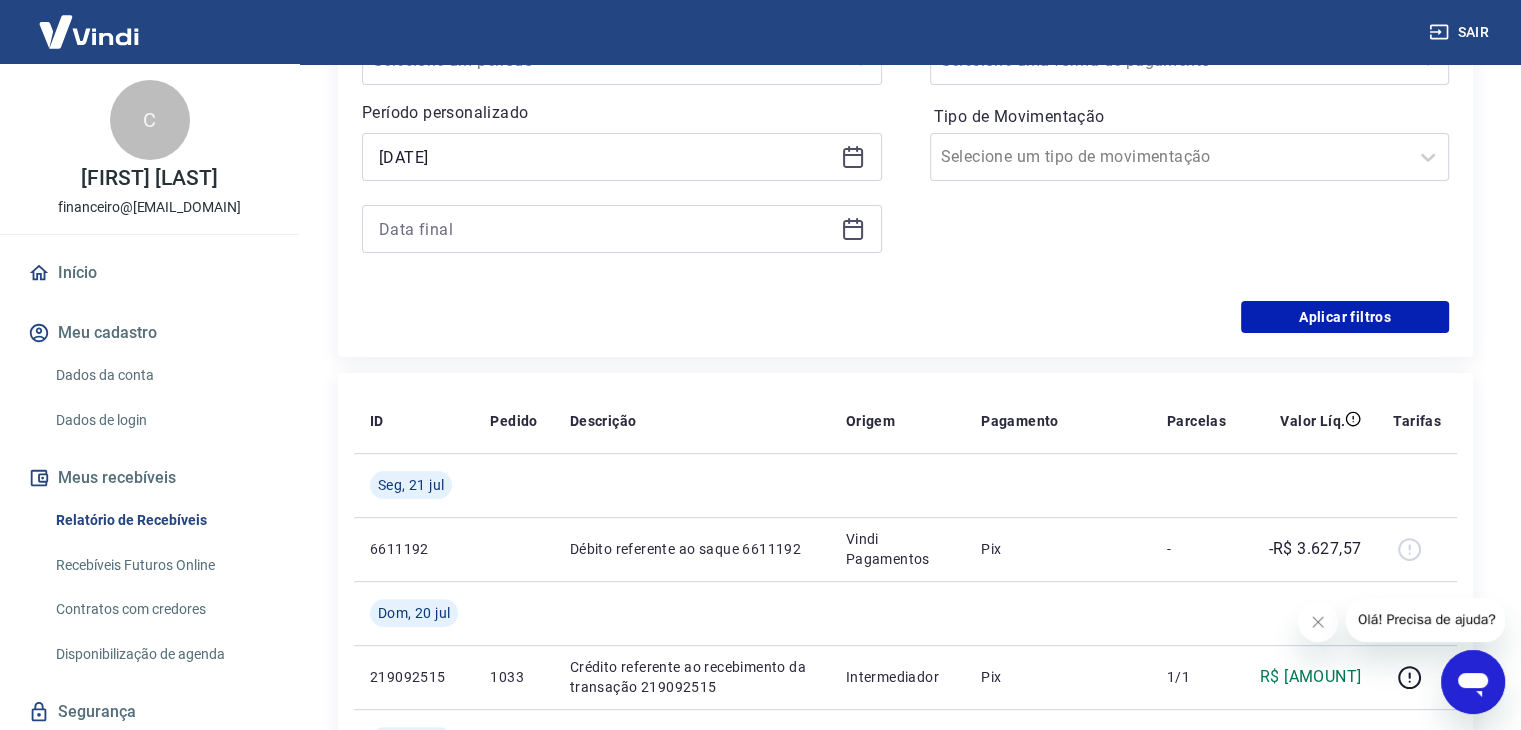 type on "[DATE]" 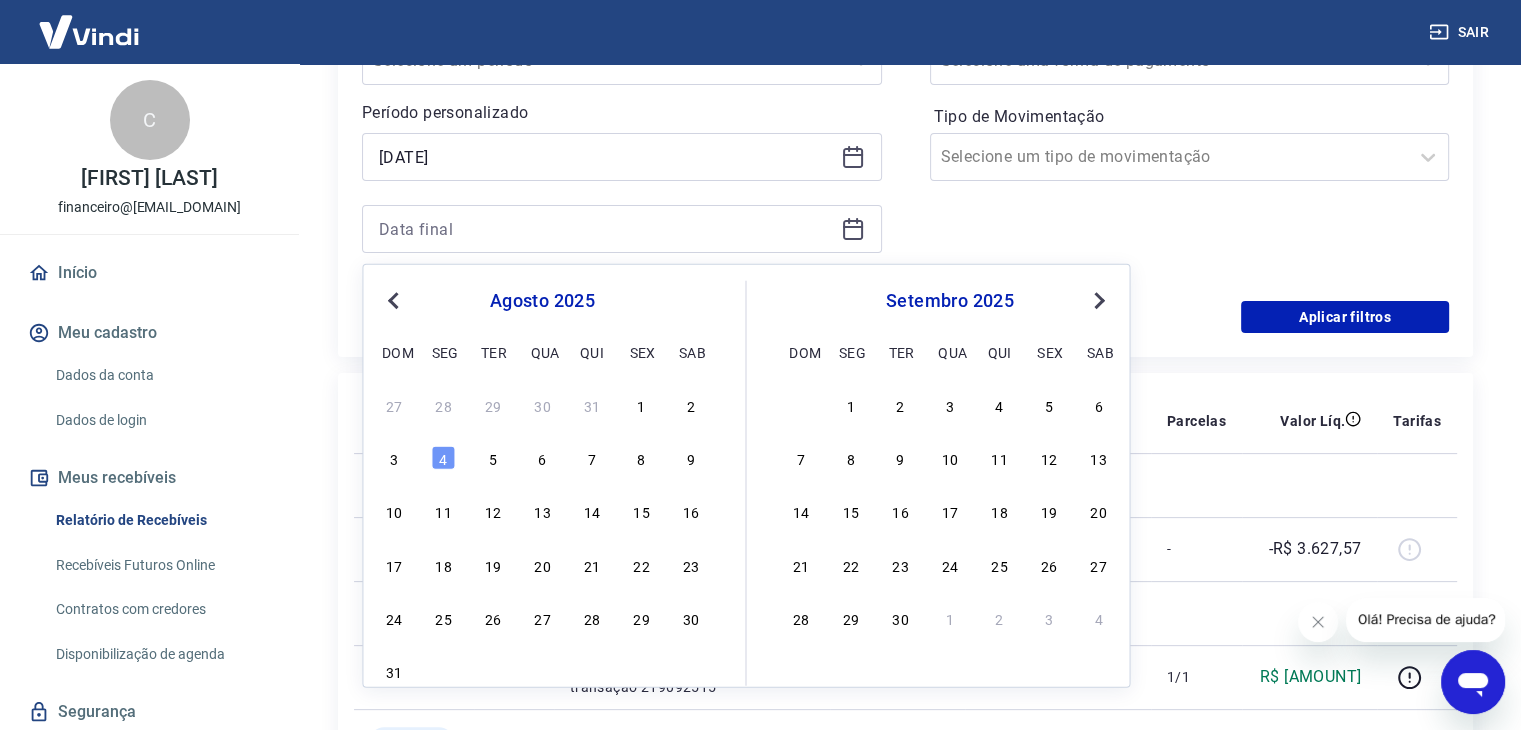 click on "Previous Month" at bounding box center [393, 301] 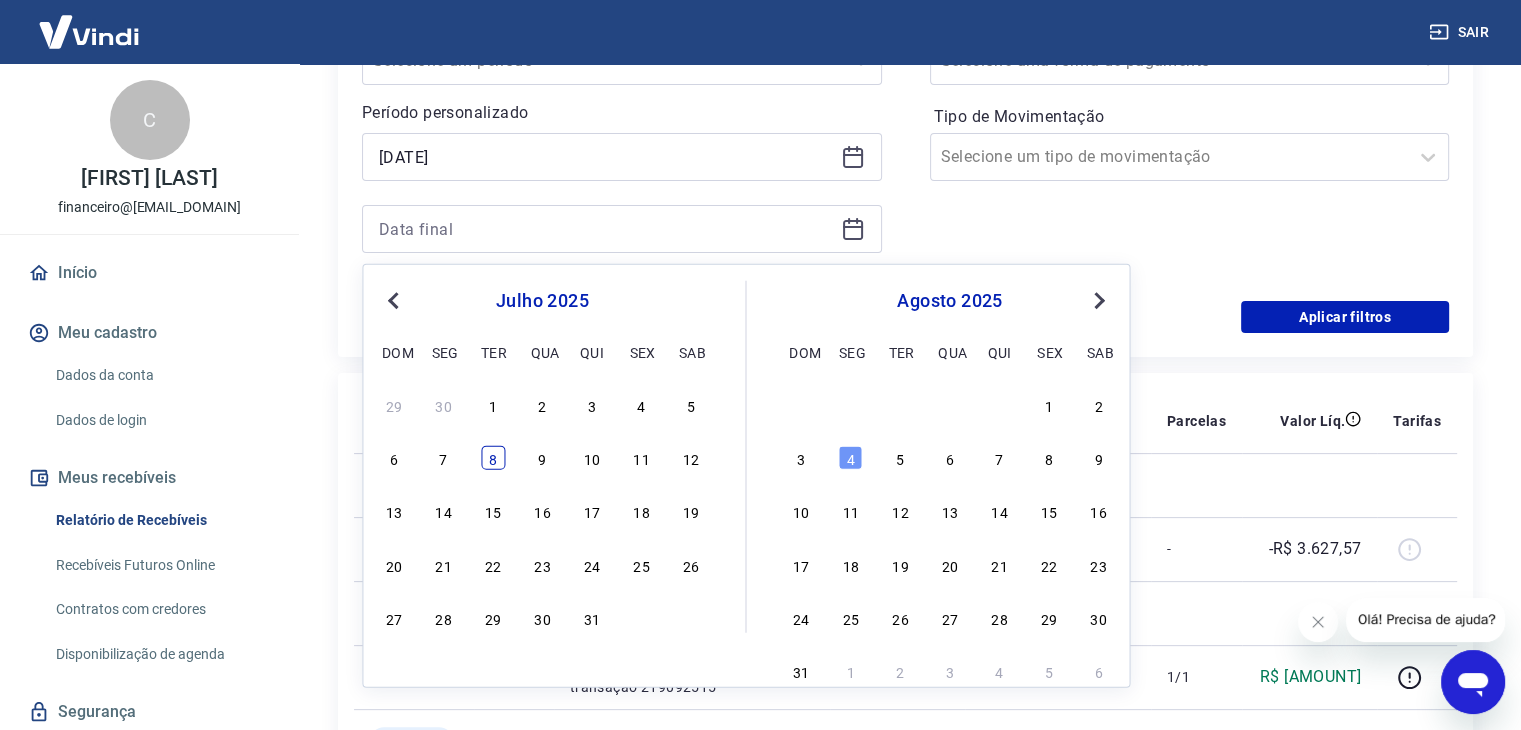 click on "8" at bounding box center (493, 458) 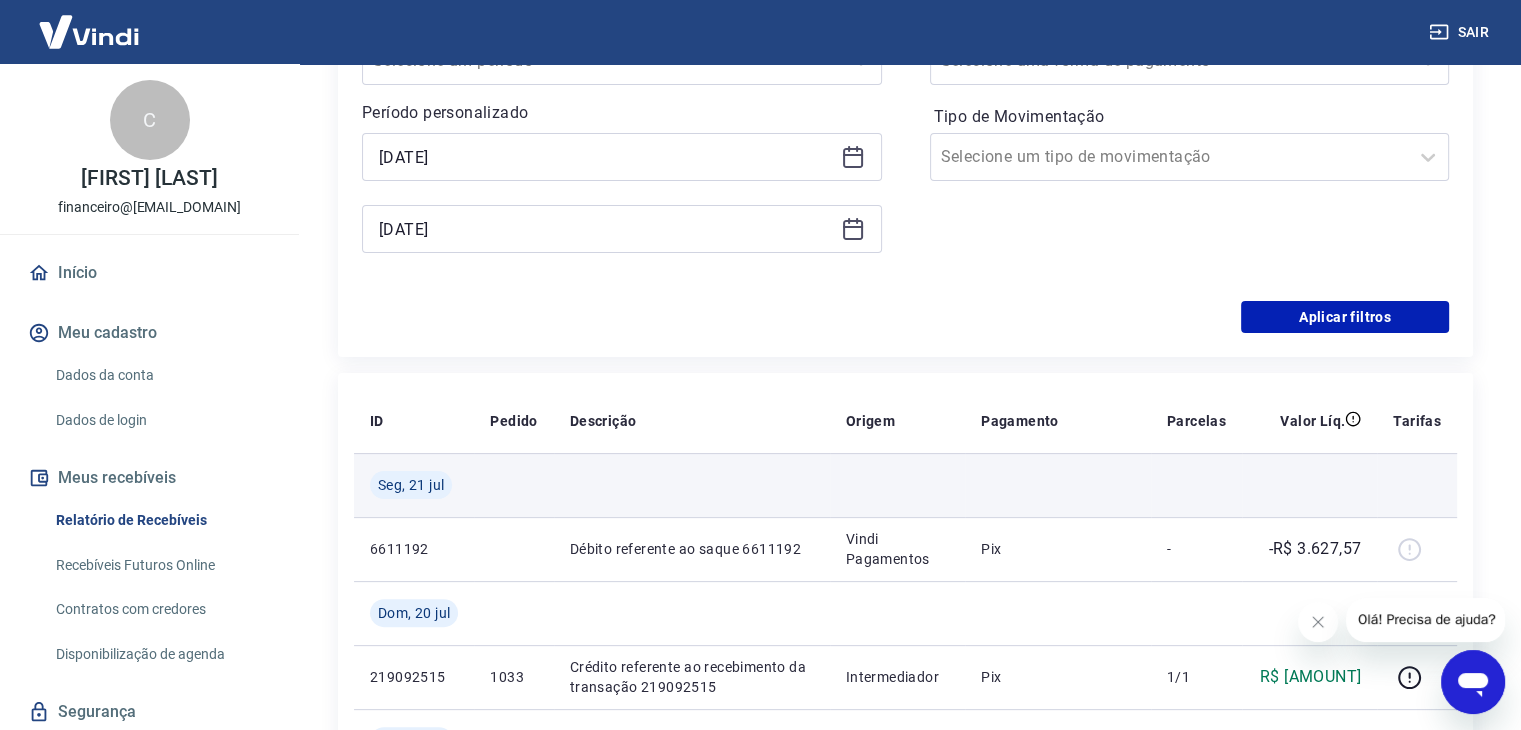 type on "[DATE]" 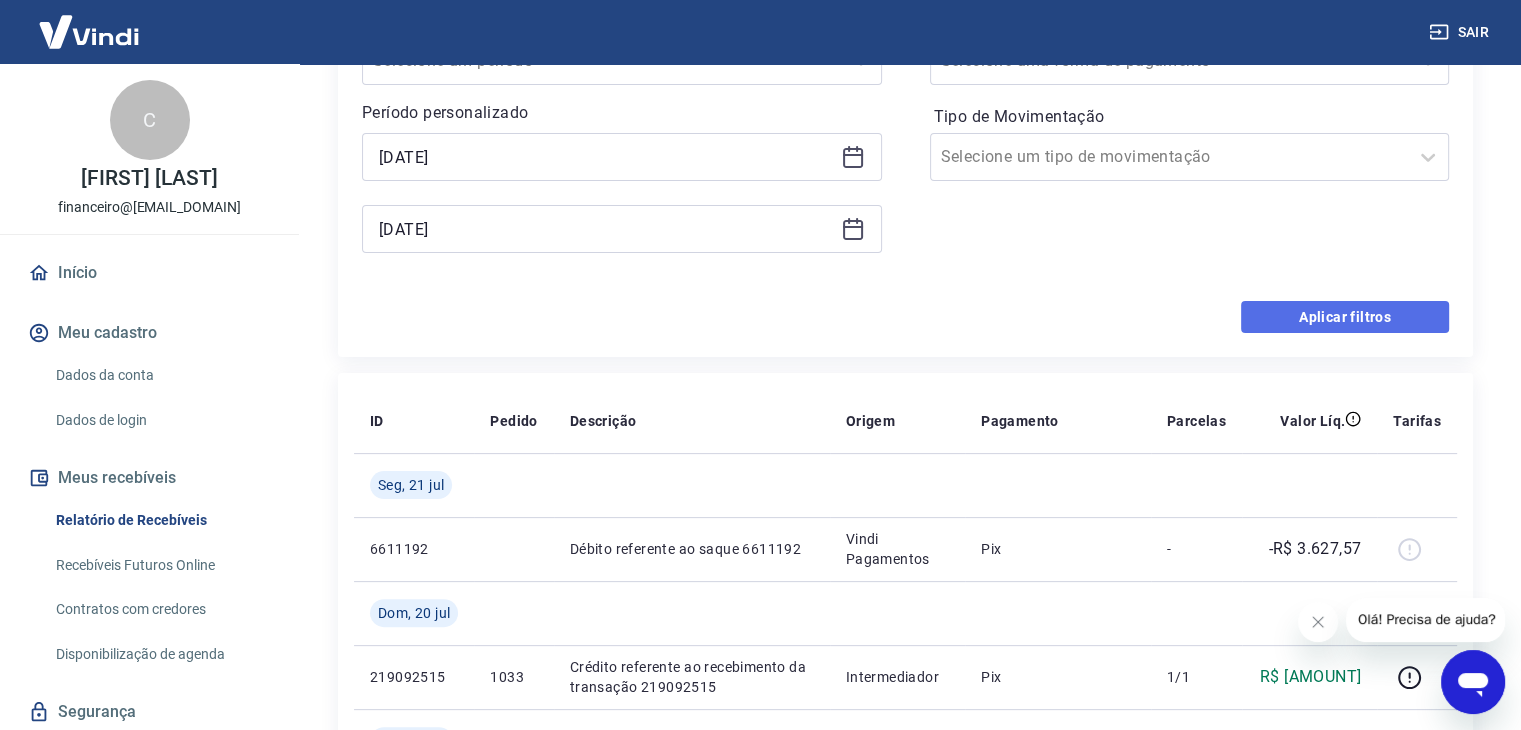 click on "Aplicar filtros" at bounding box center (1345, 317) 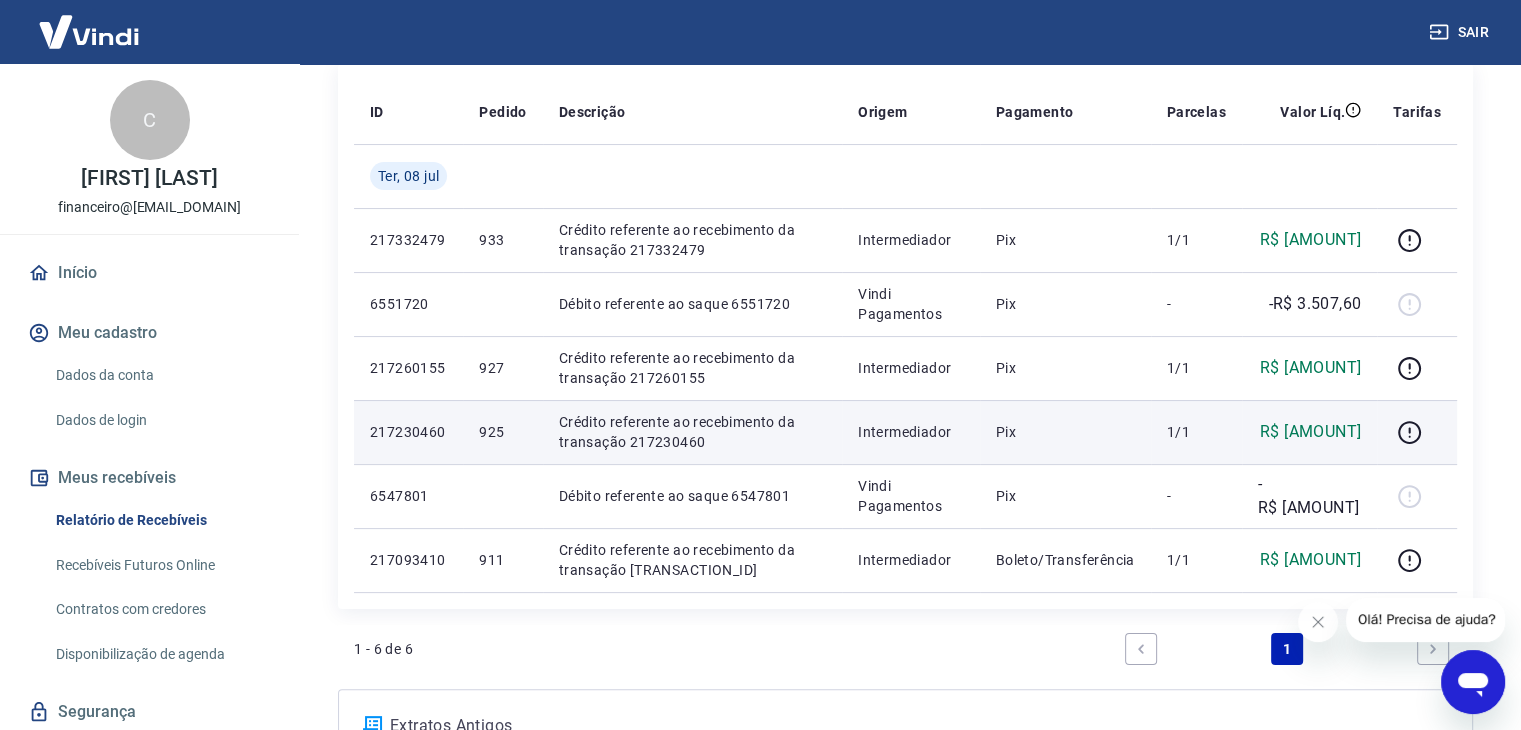 scroll, scrollTop: 300, scrollLeft: 0, axis: vertical 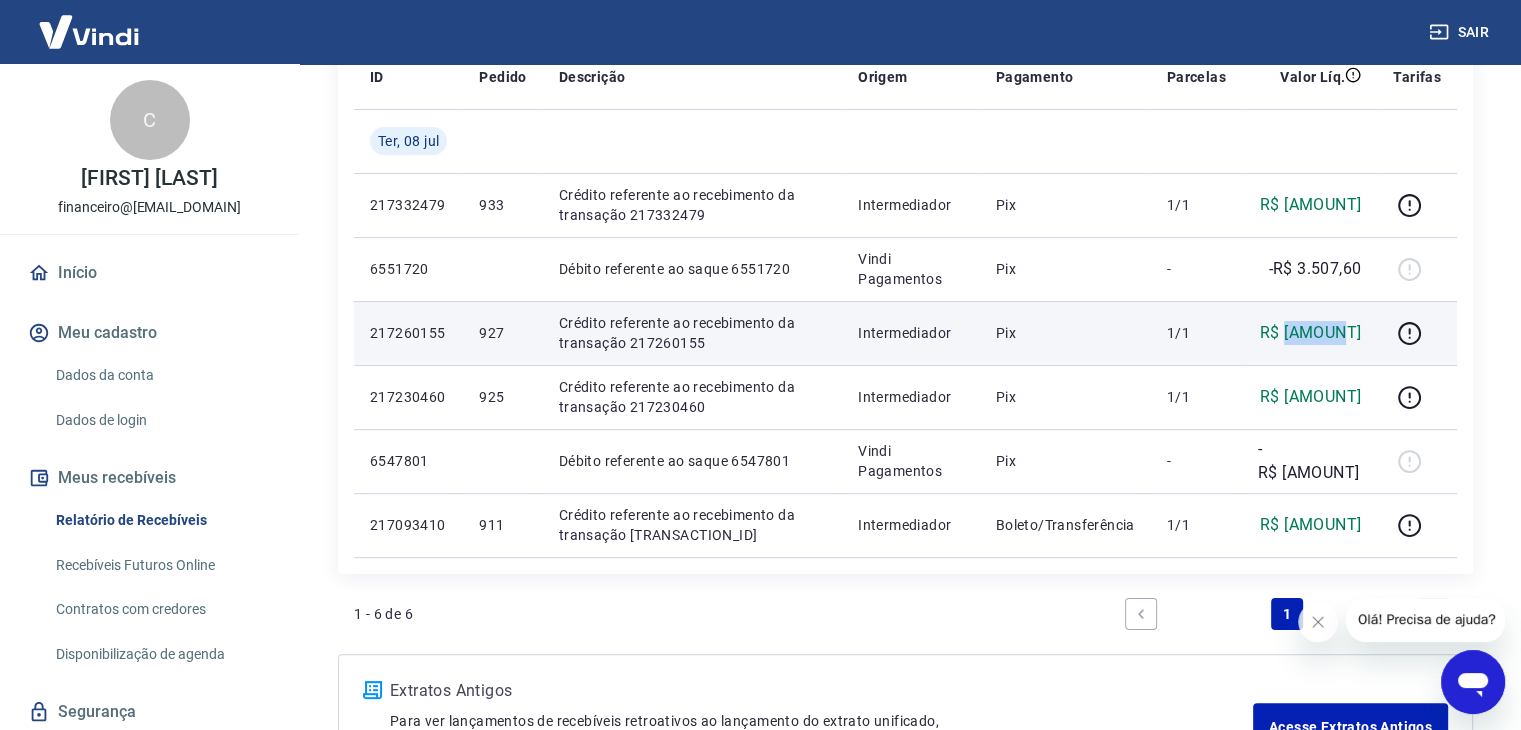 drag, startPoint x: 1312, startPoint y: 337, endPoint x: 1358, endPoint y: 337, distance: 46 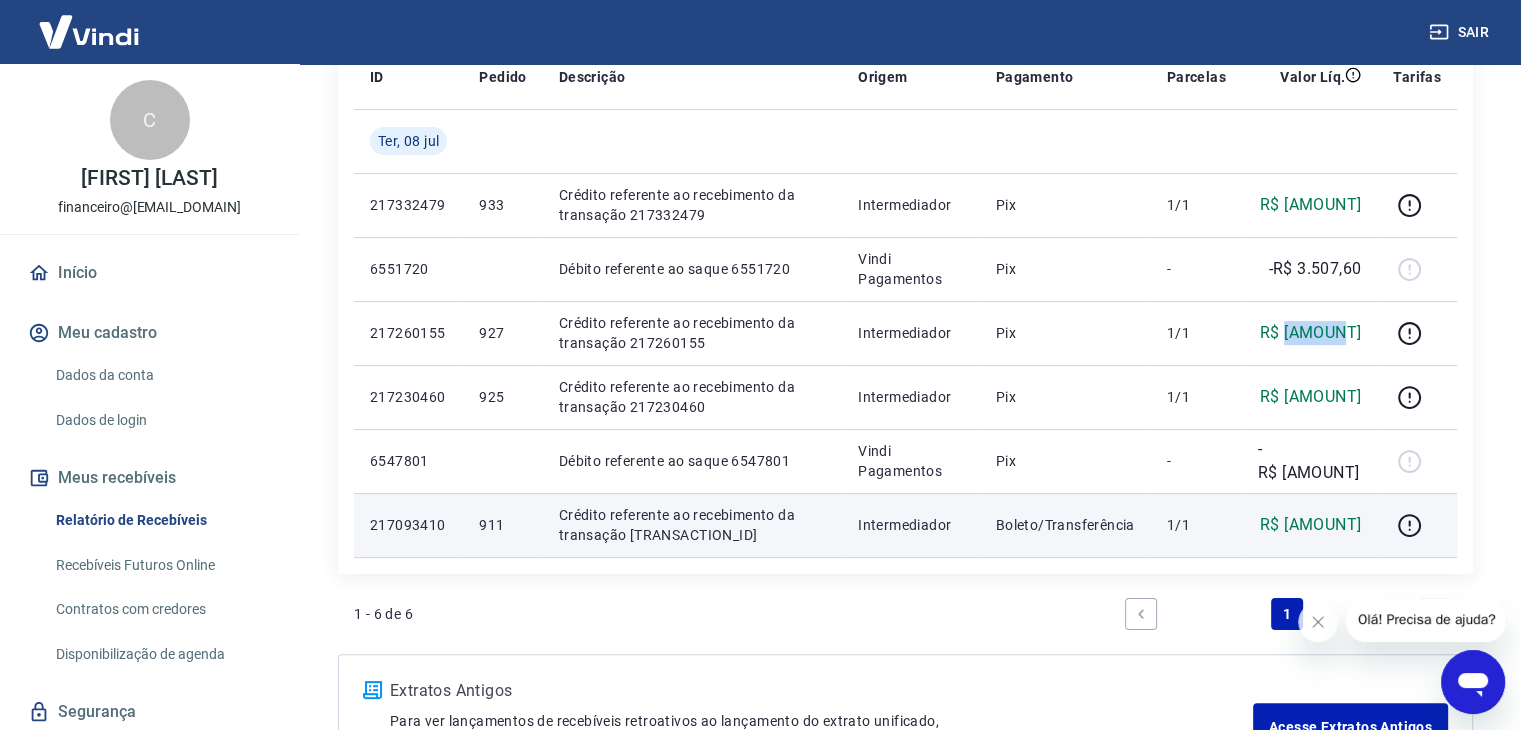 copy on "760,61" 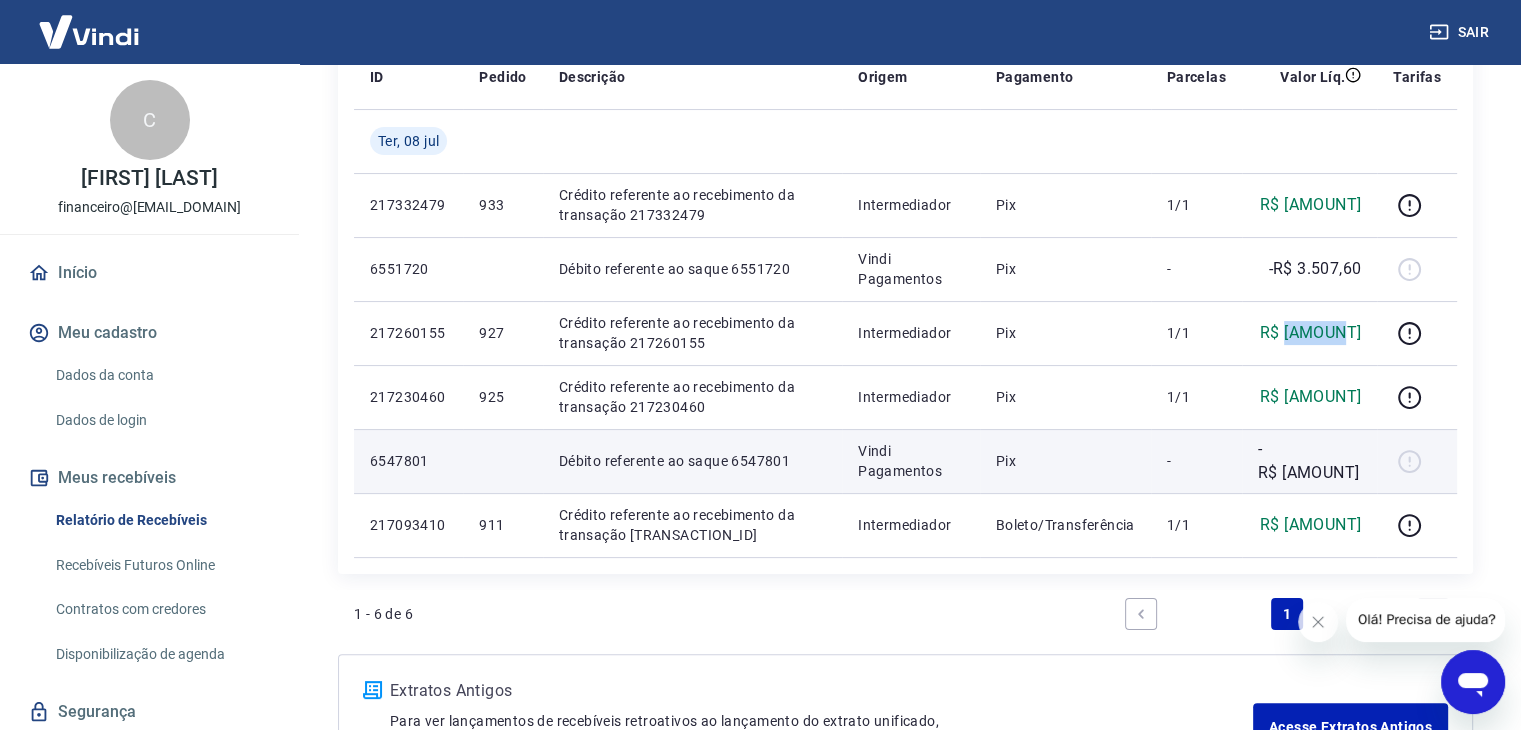click at bounding box center (1417, 461) 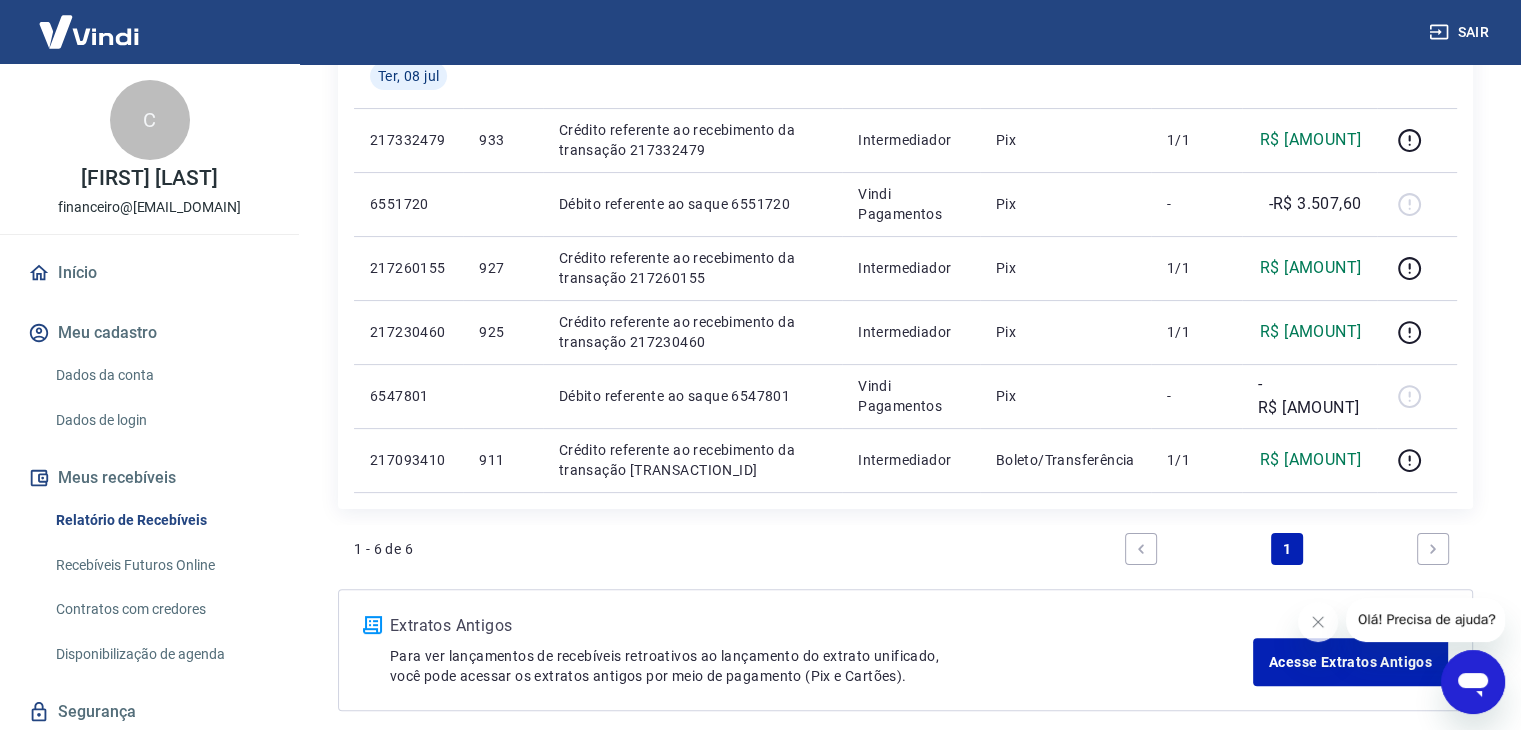 scroll, scrollTop: 400, scrollLeft: 0, axis: vertical 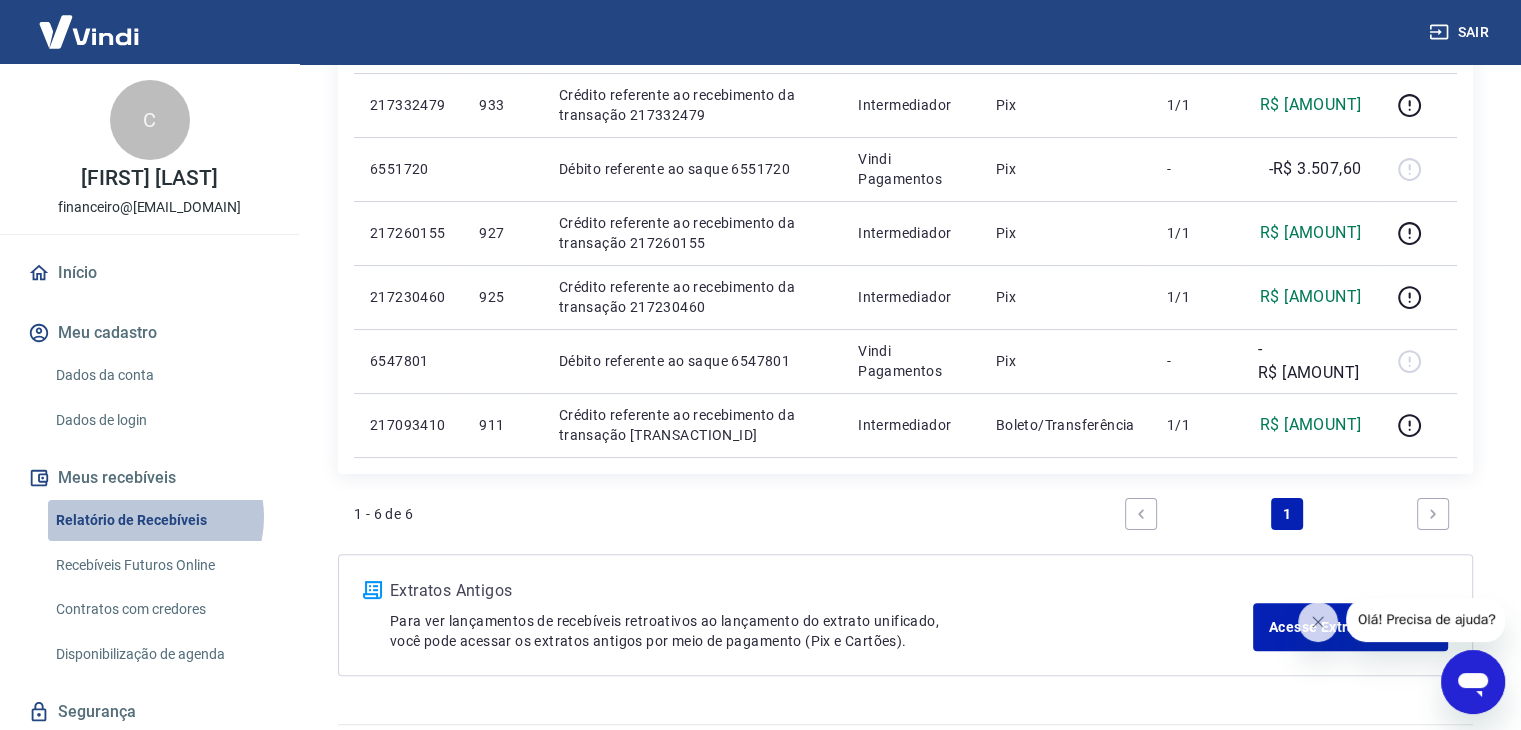 click on "Relatório de Recebíveis" at bounding box center [161, 520] 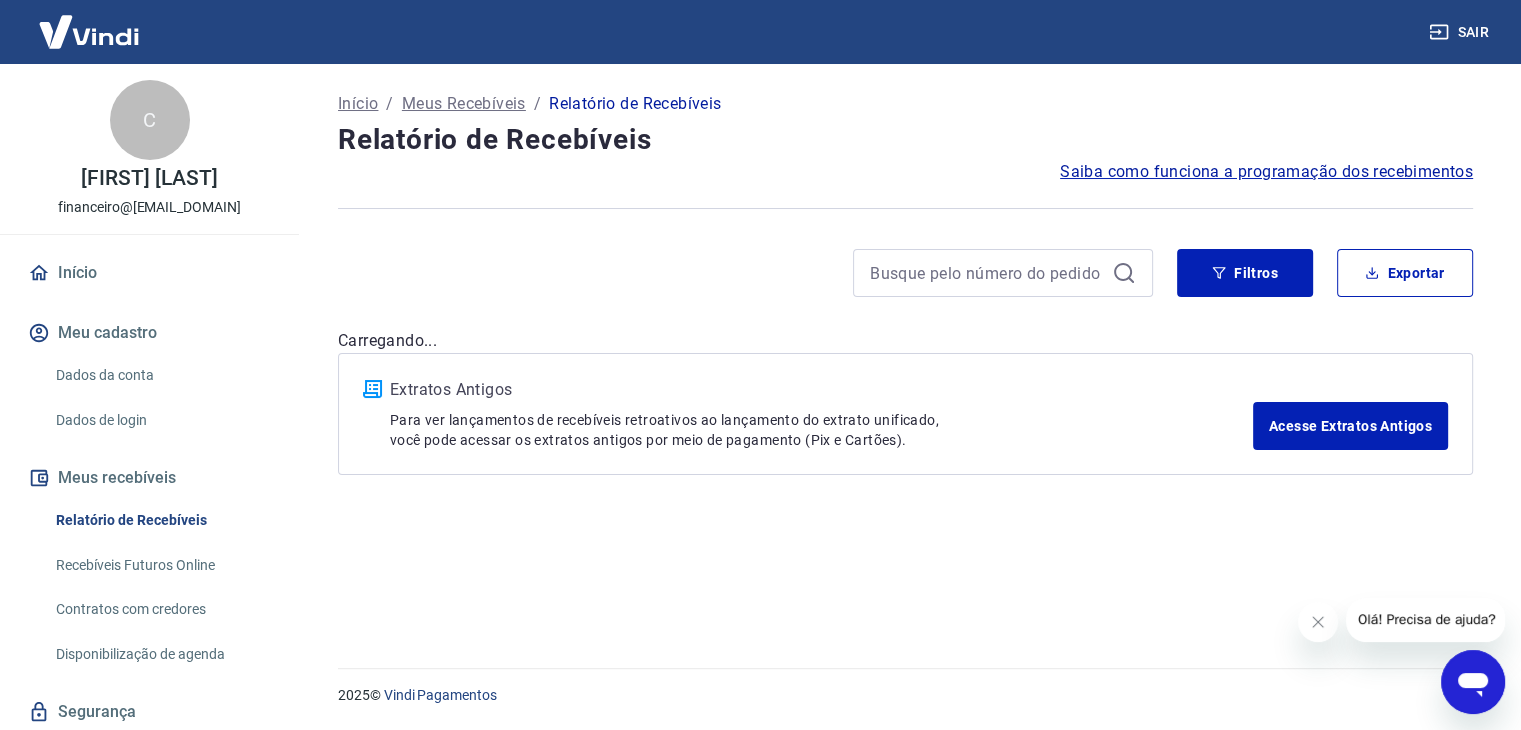 scroll, scrollTop: 0, scrollLeft: 0, axis: both 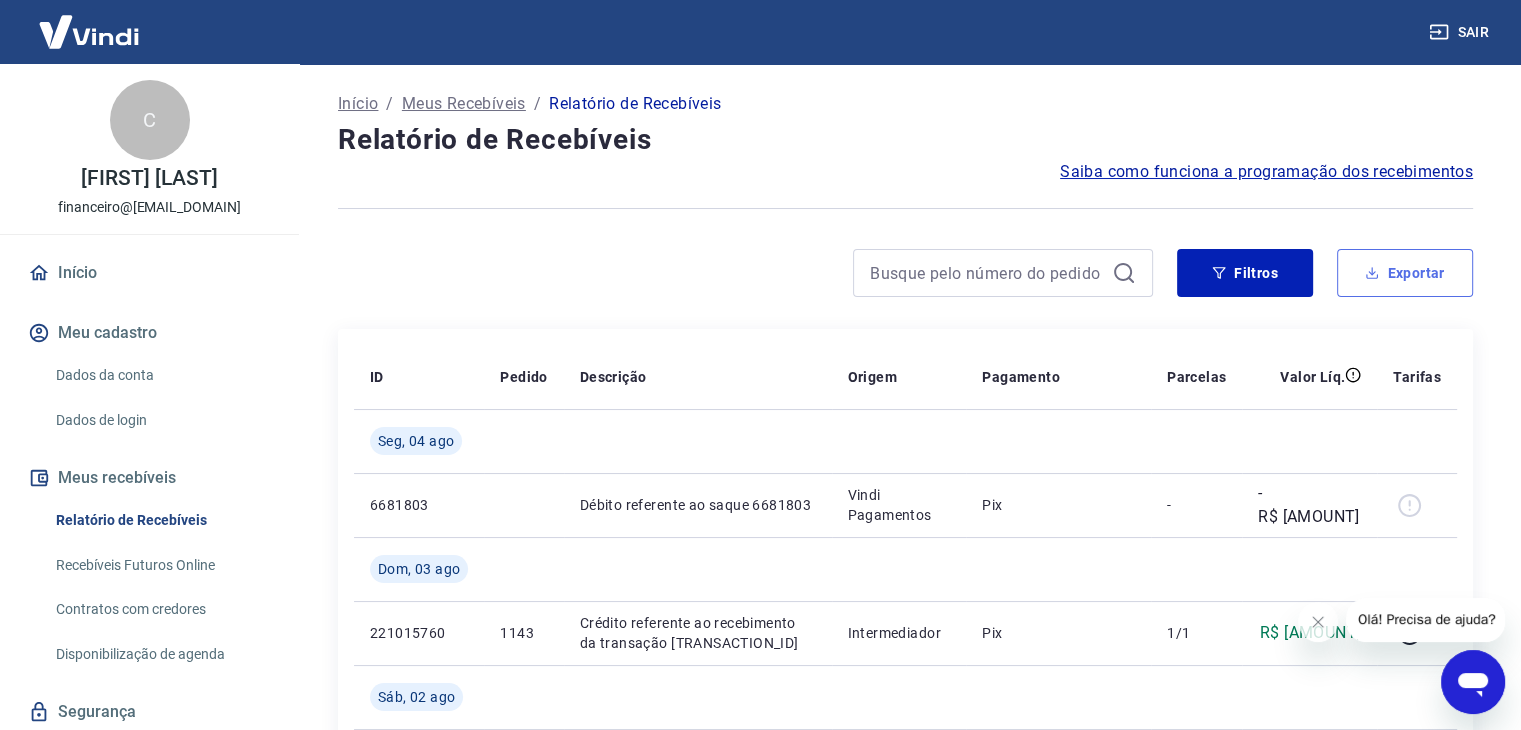 click on "Exportar" at bounding box center [1405, 273] 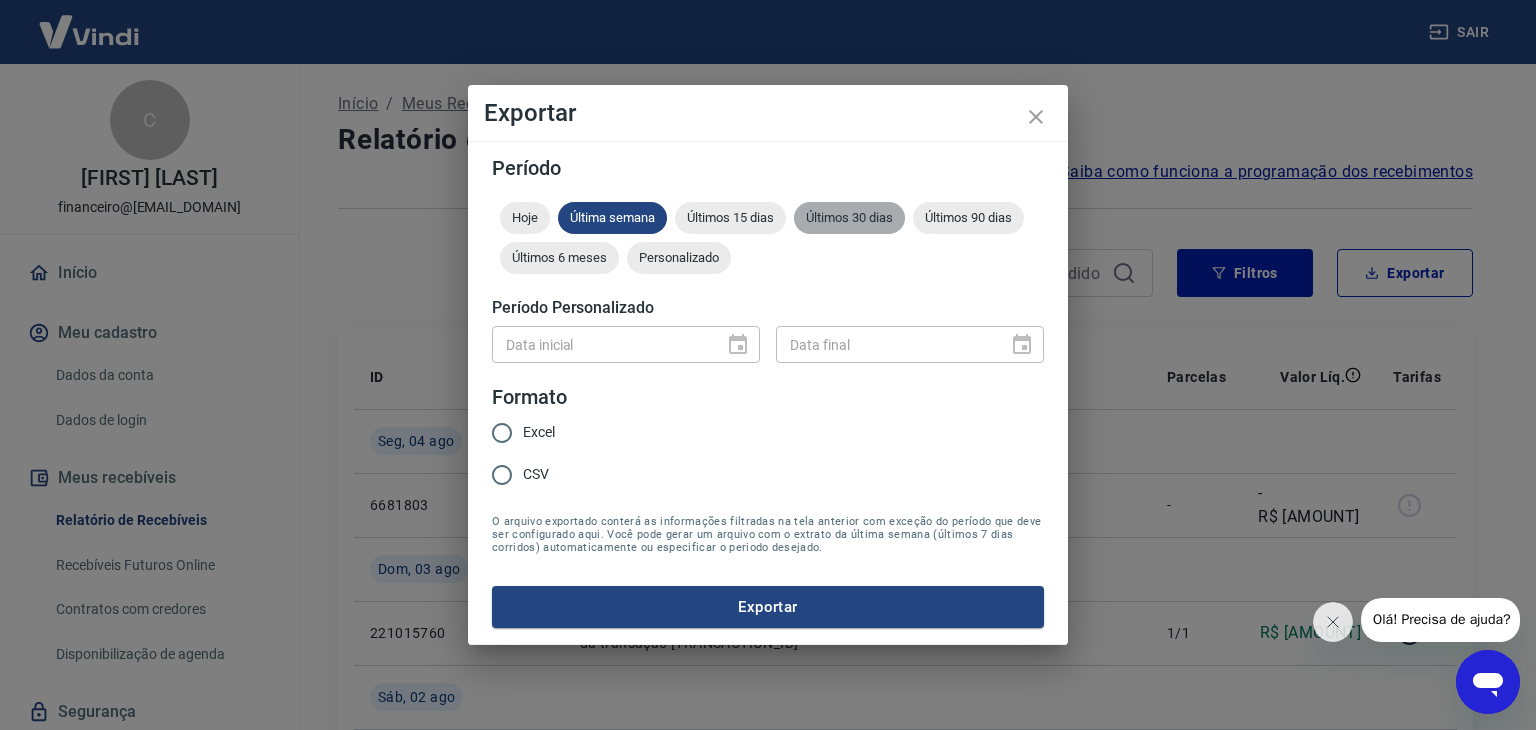 click on "Últimos 30 dias" at bounding box center [849, 217] 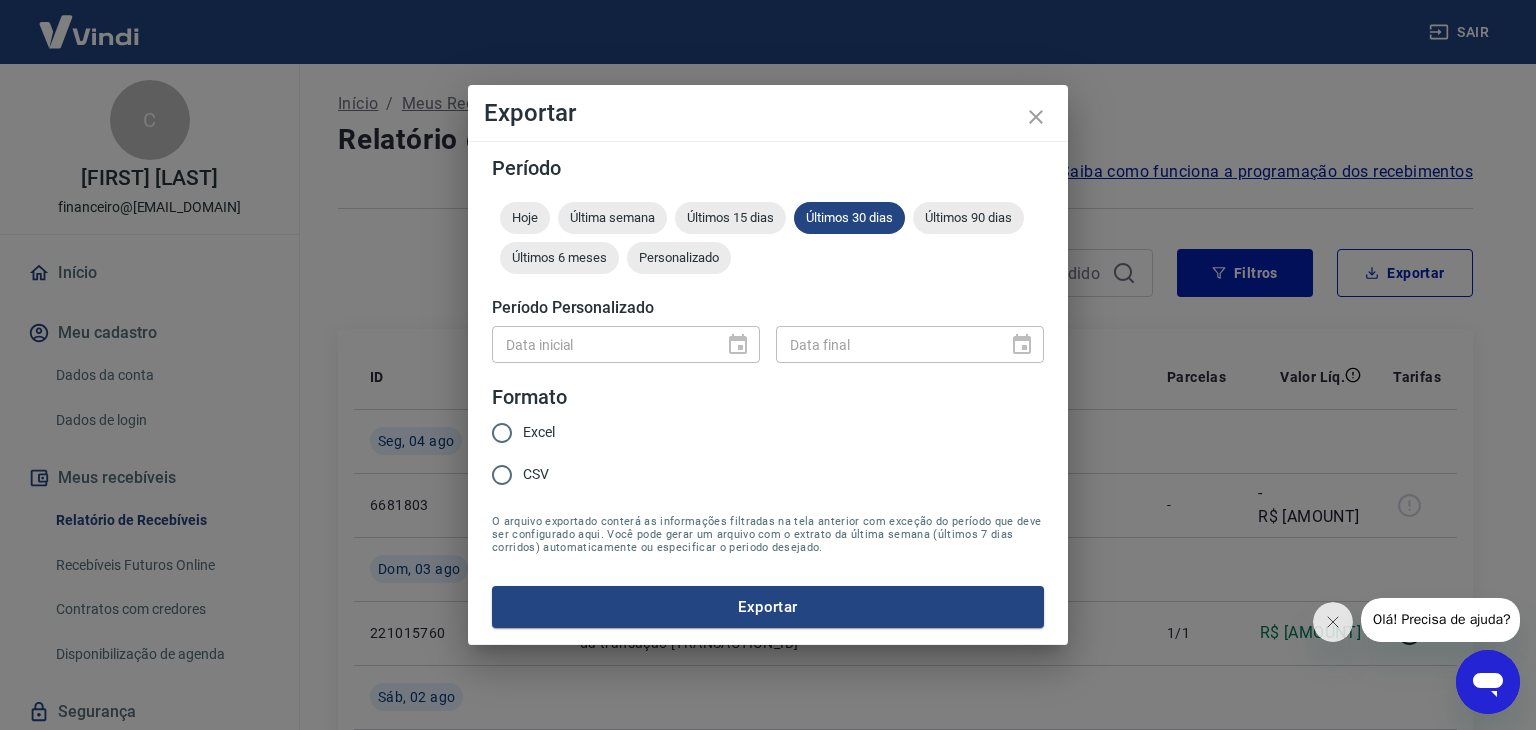 click on "Excel" at bounding box center [502, 433] 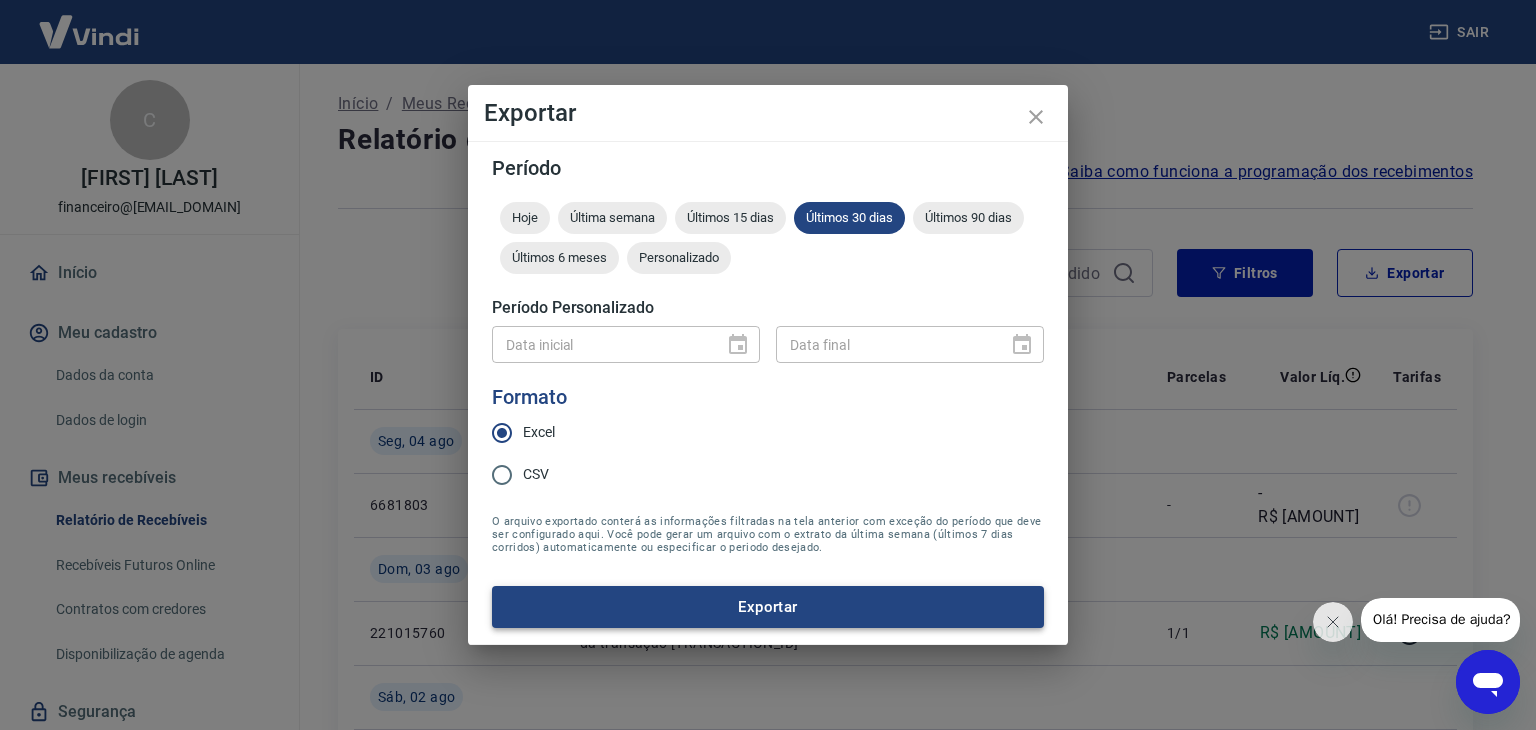 click on "Exportar" at bounding box center [768, 607] 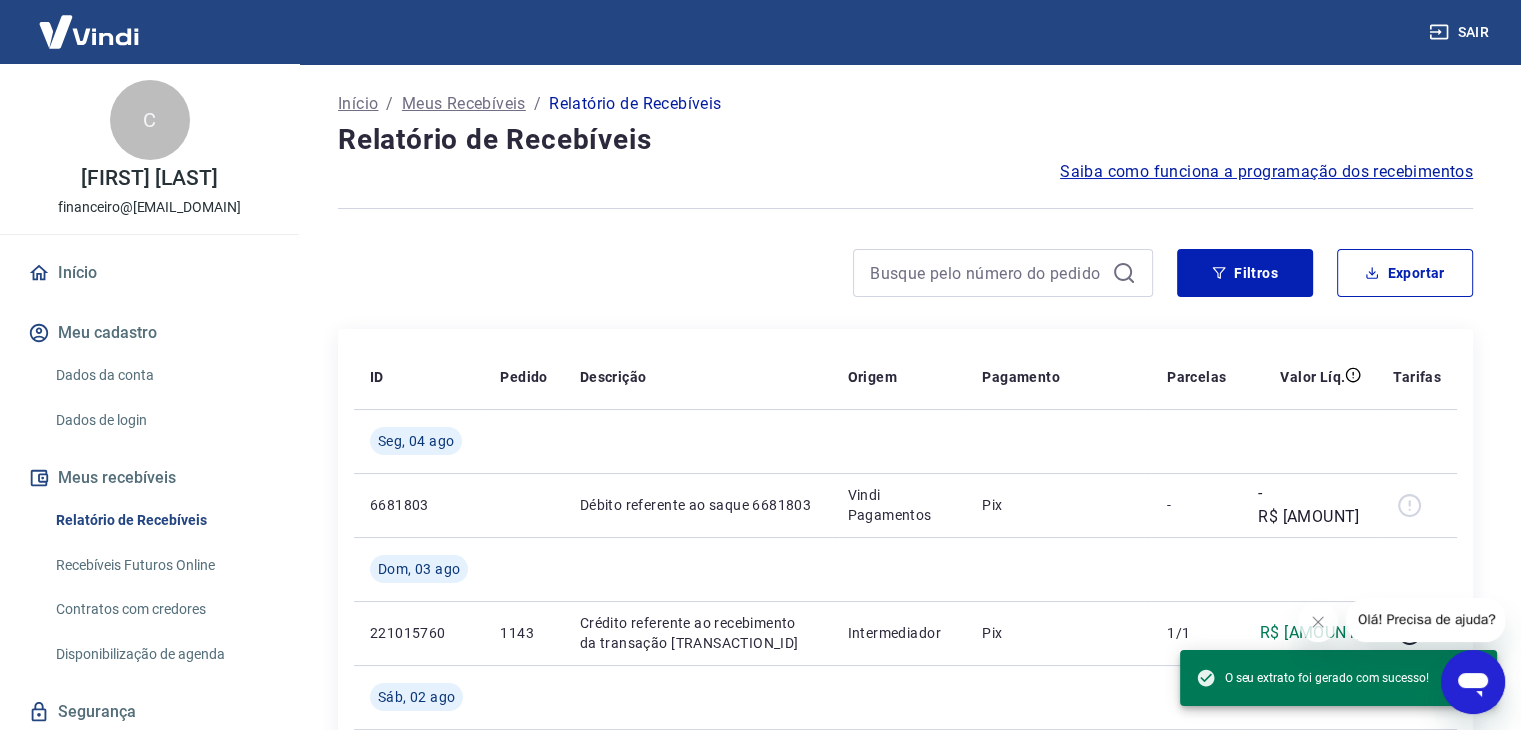 drag, startPoint x: 853, startPoint y: 163, endPoint x: 875, endPoint y: 167, distance: 22.36068 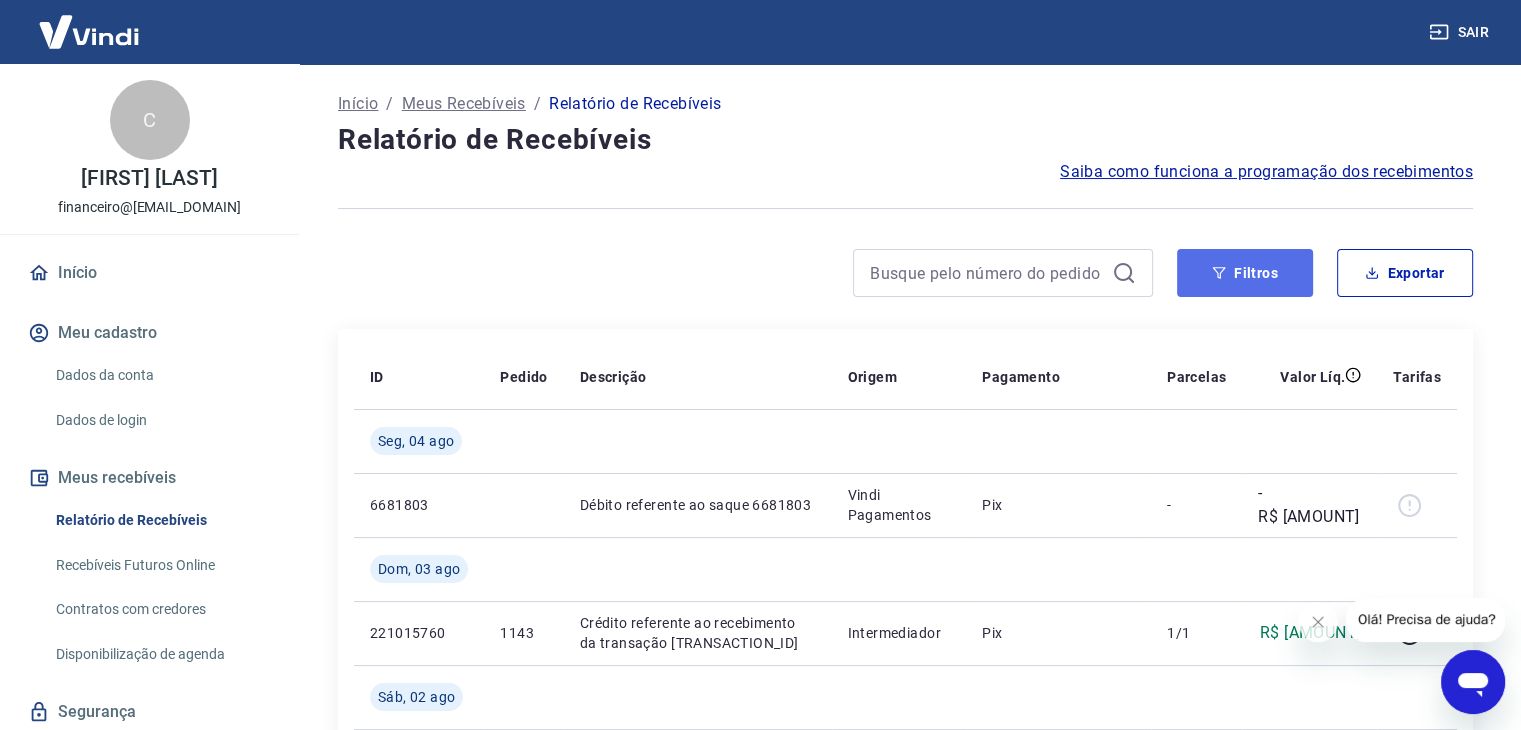 click on "Filtros" at bounding box center (1245, 273) 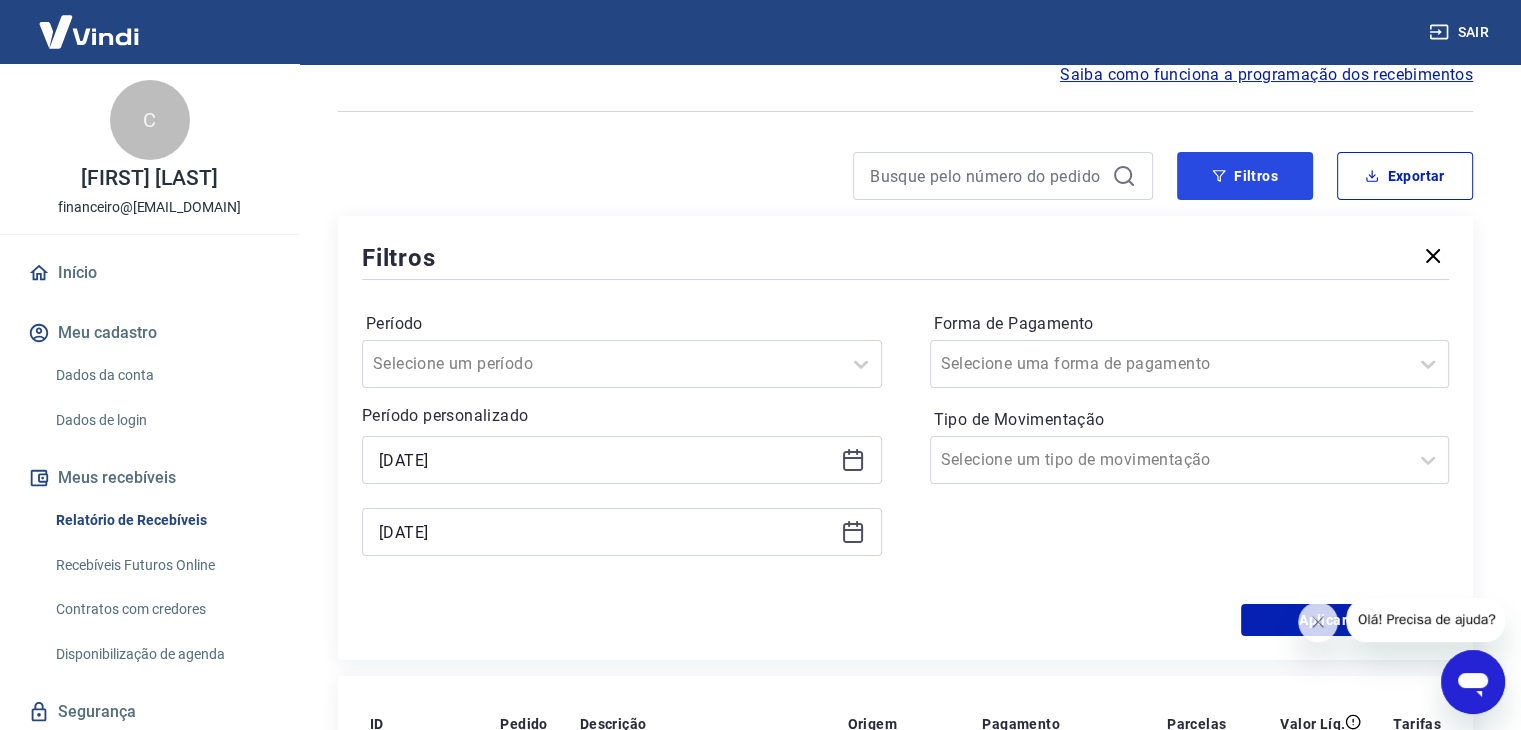 scroll, scrollTop: 0, scrollLeft: 0, axis: both 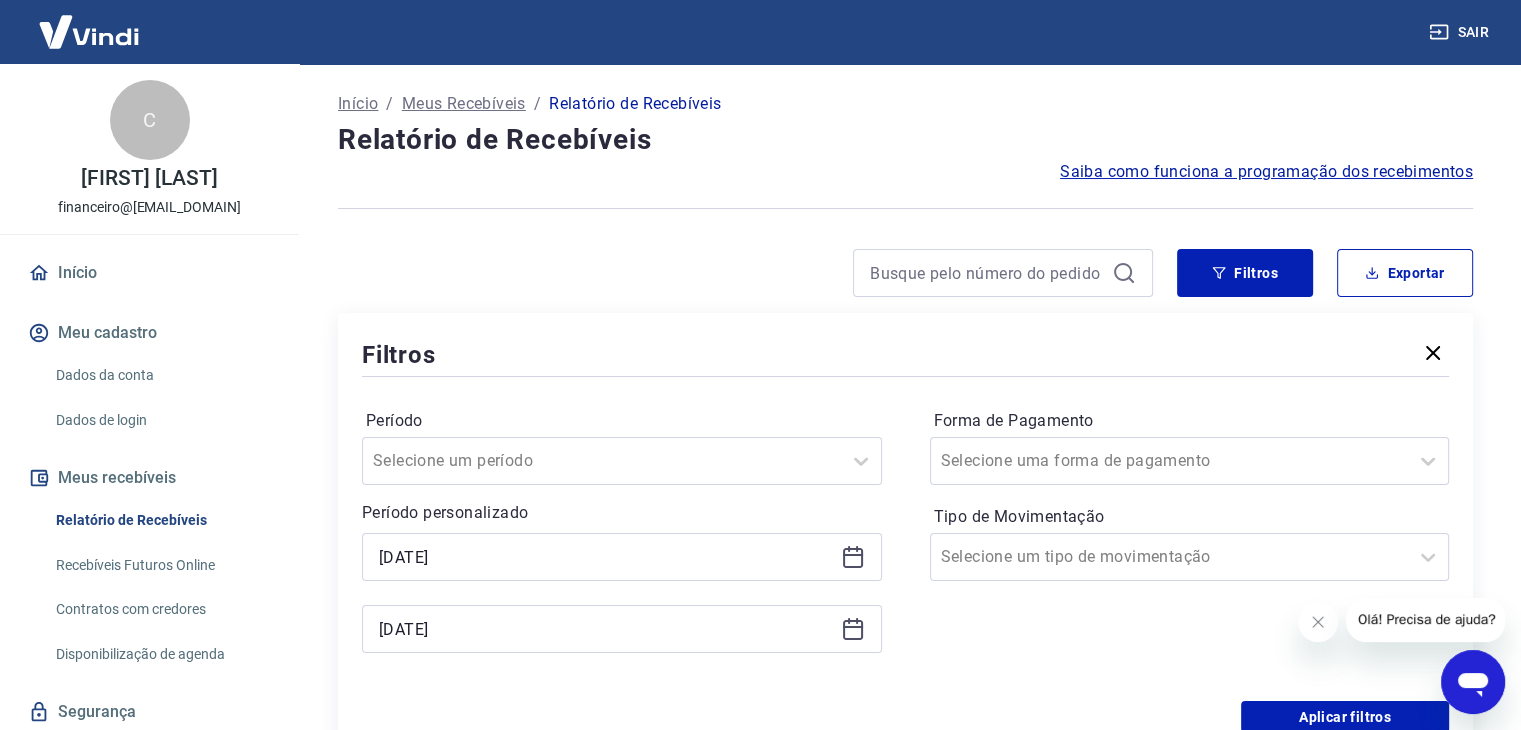 click 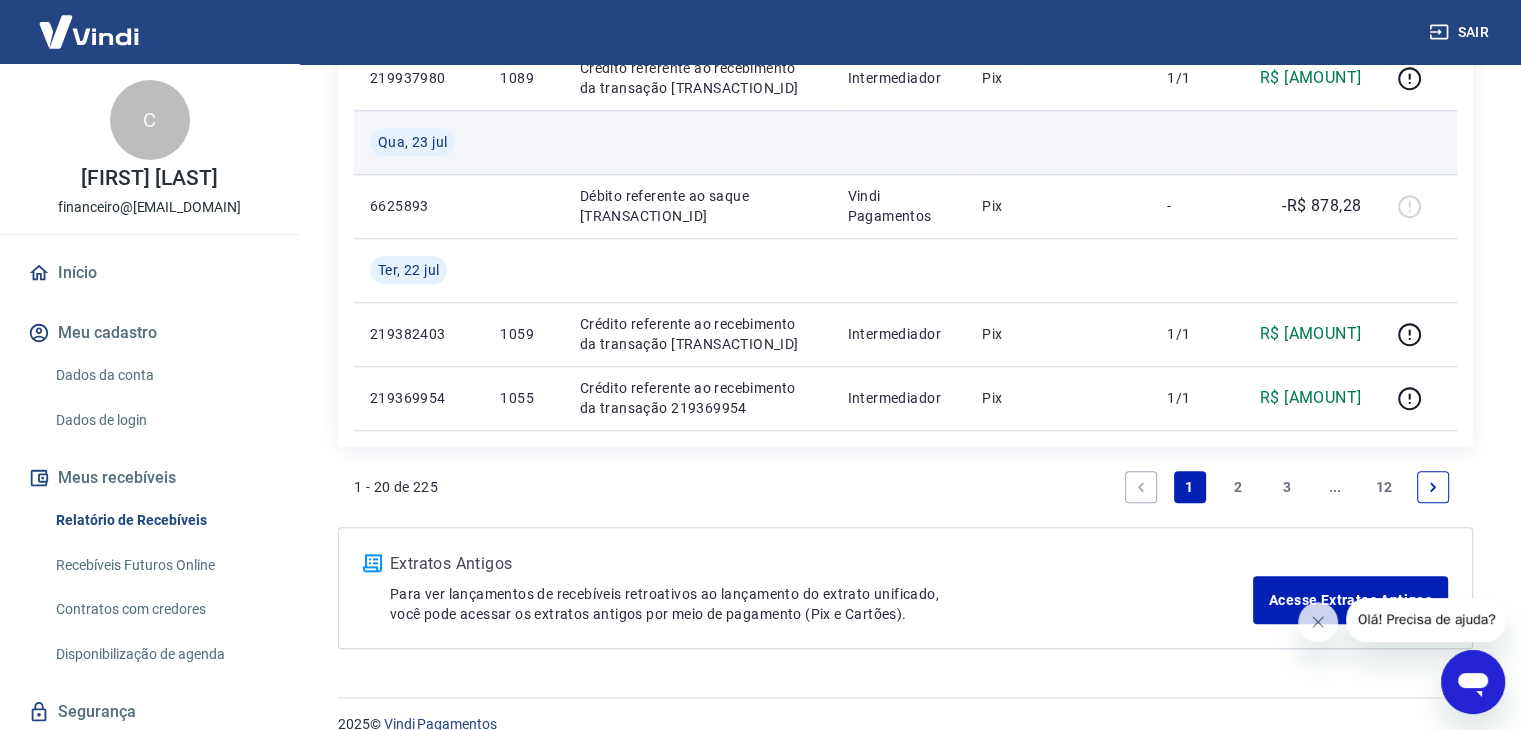 scroll, scrollTop: 1927, scrollLeft: 0, axis: vertical 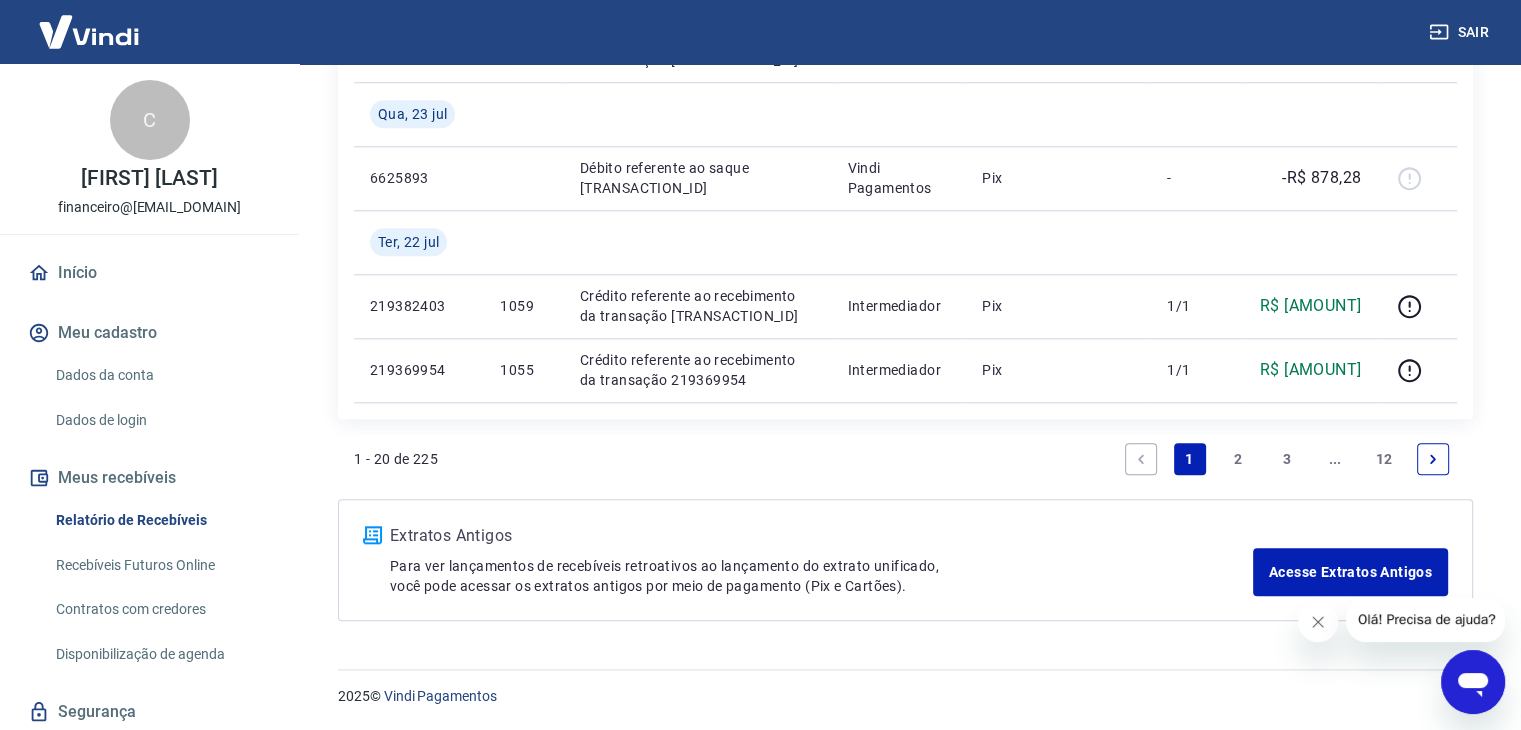 click 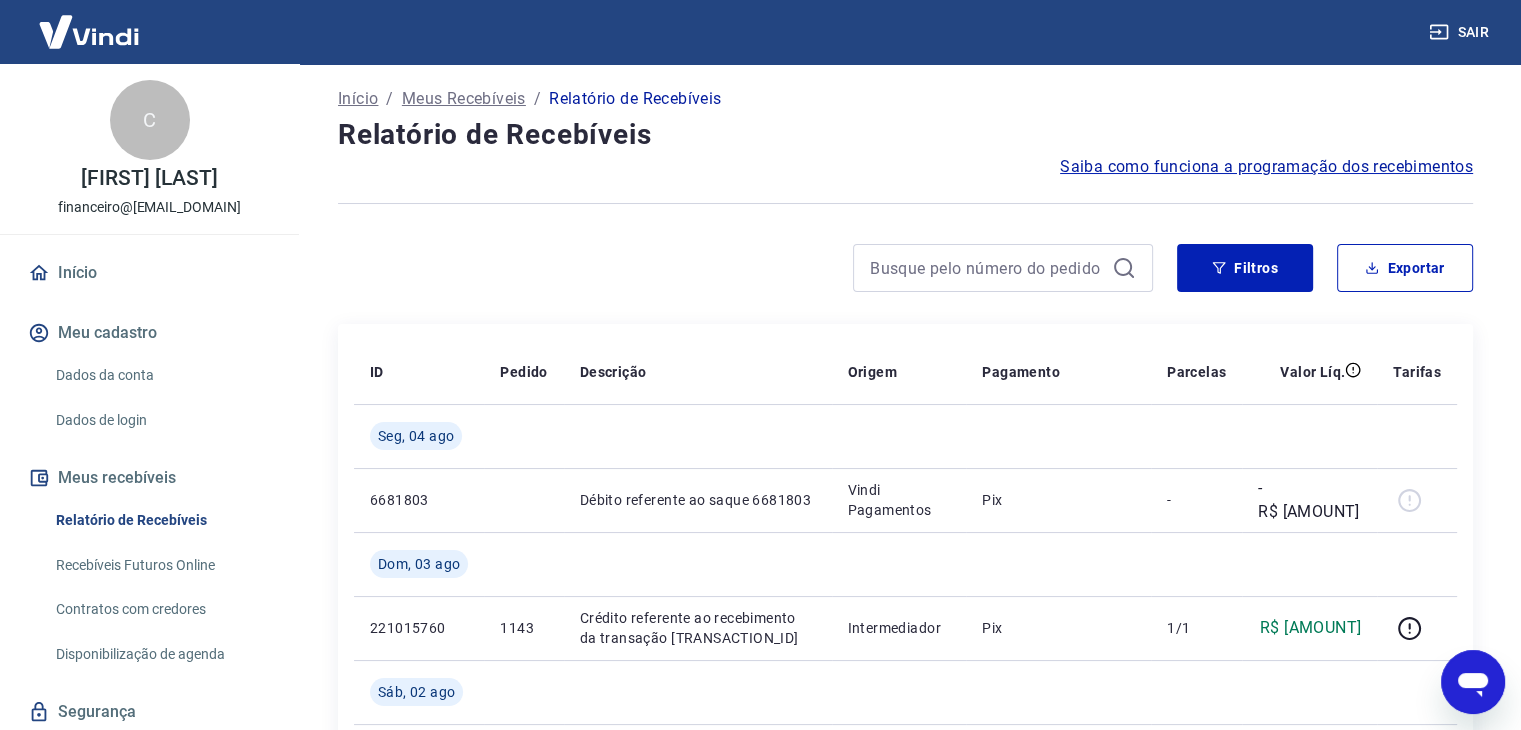 scroll, scrollTop: 0, scrollLeft: 0, axis: both 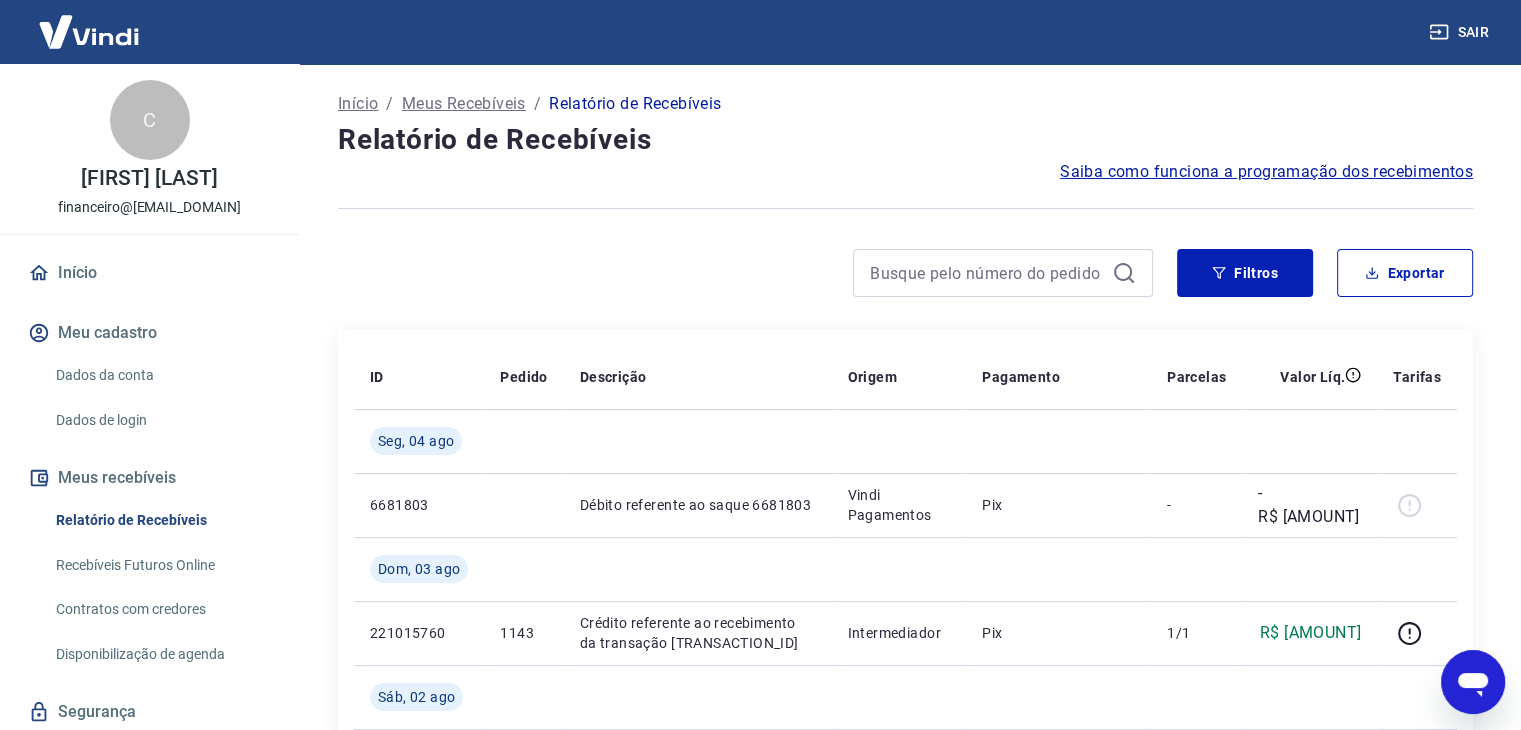click on "Filtros Exportar" at bounding box center [905, 281] 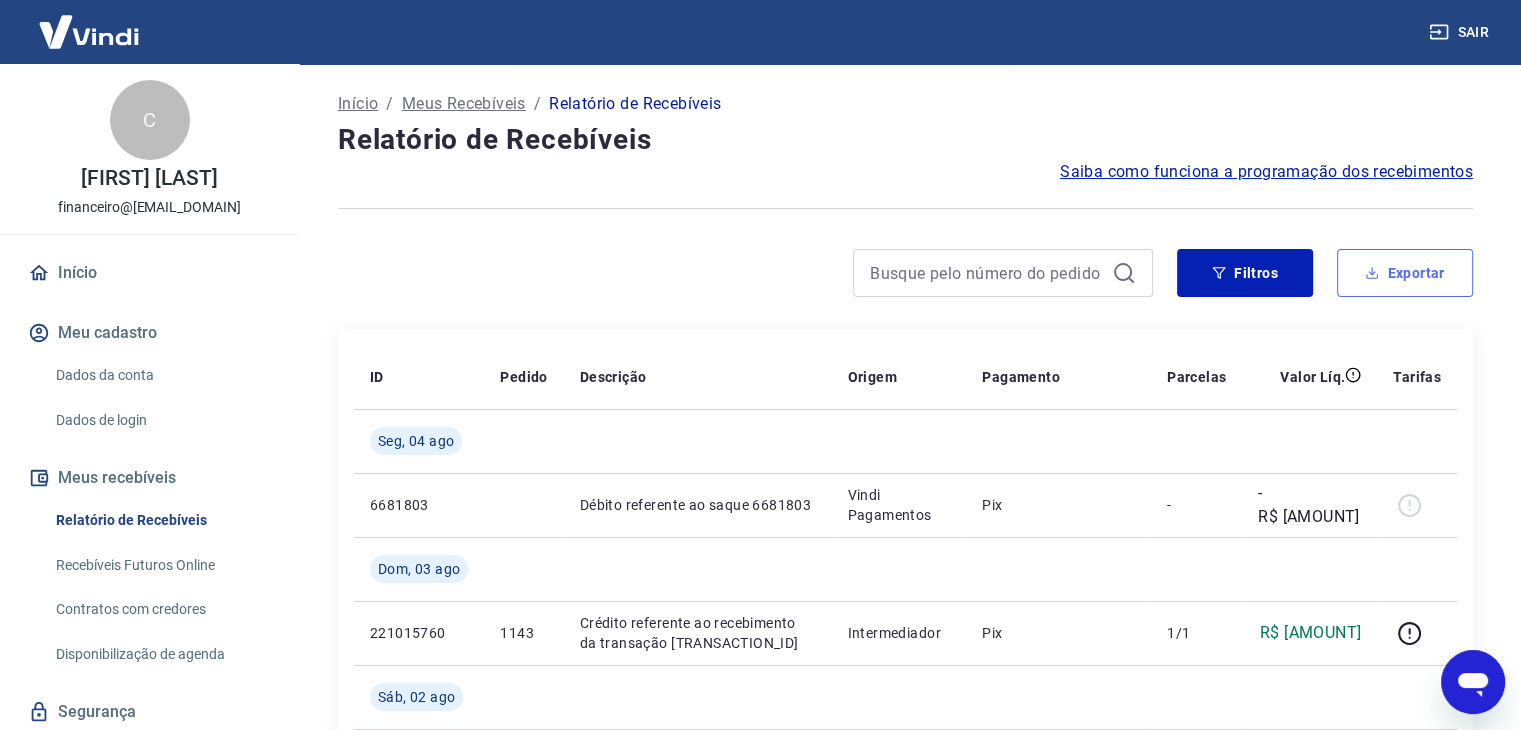 click 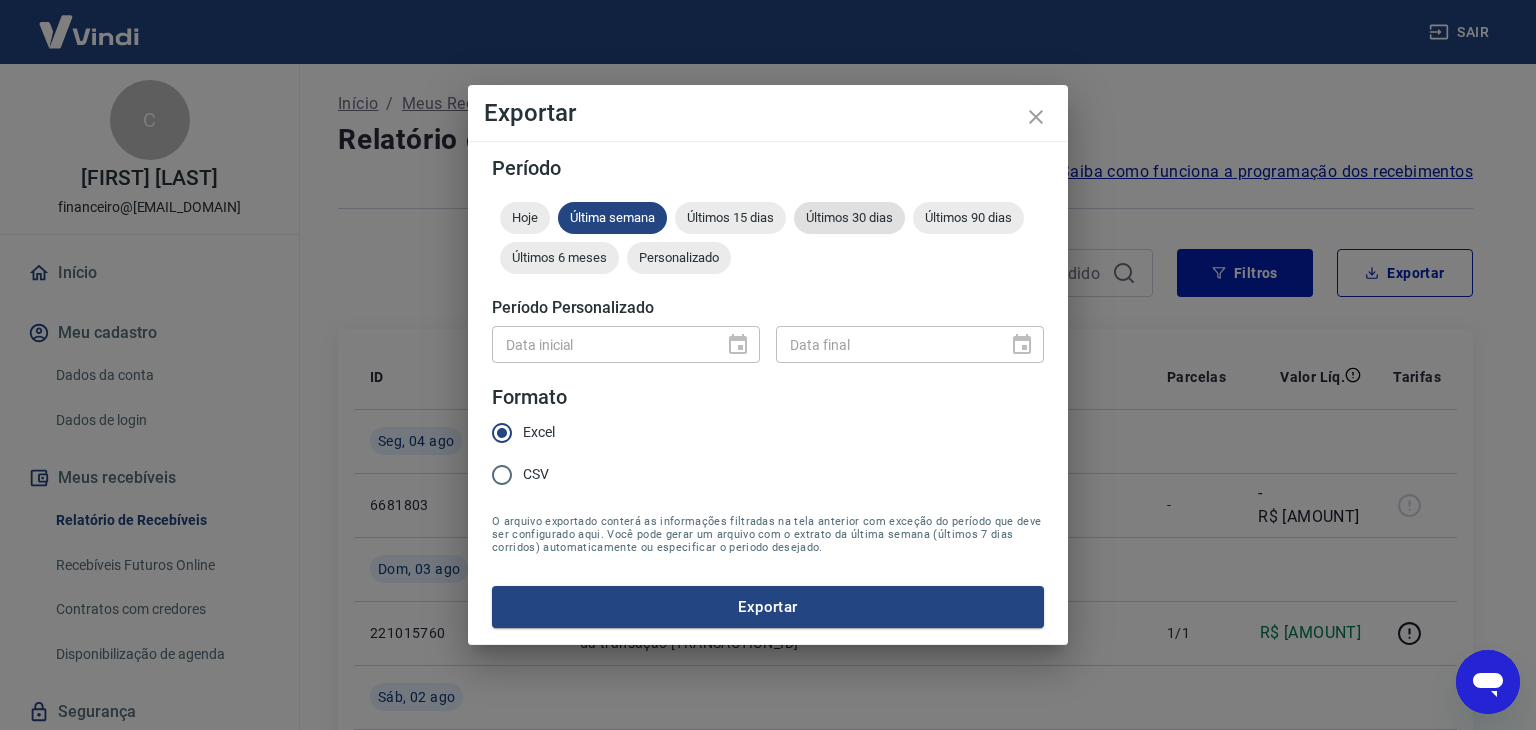 click on "Últimos 30 dias" at bounding box center [849, 217] 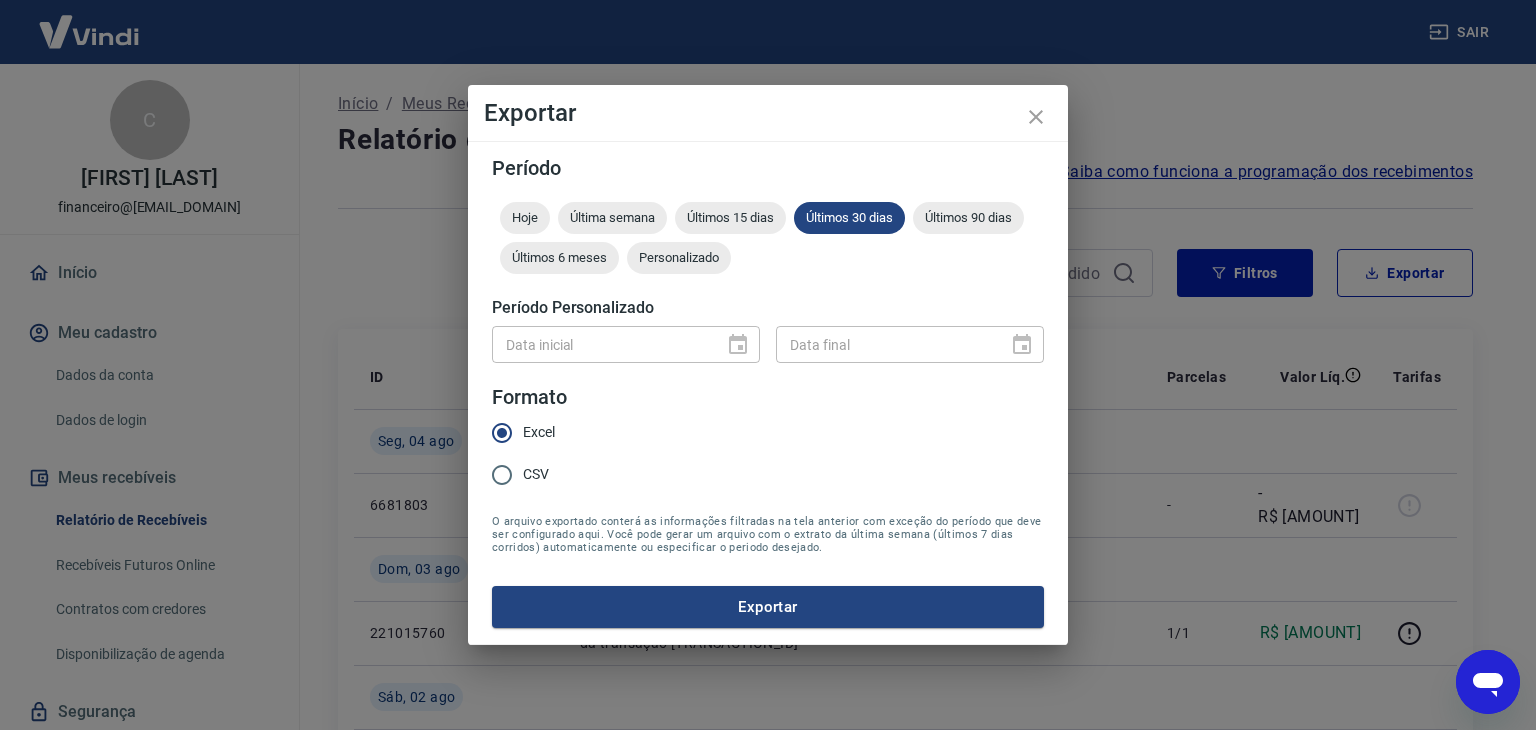 click on "Data inicial" at bounding box center [626, 344] 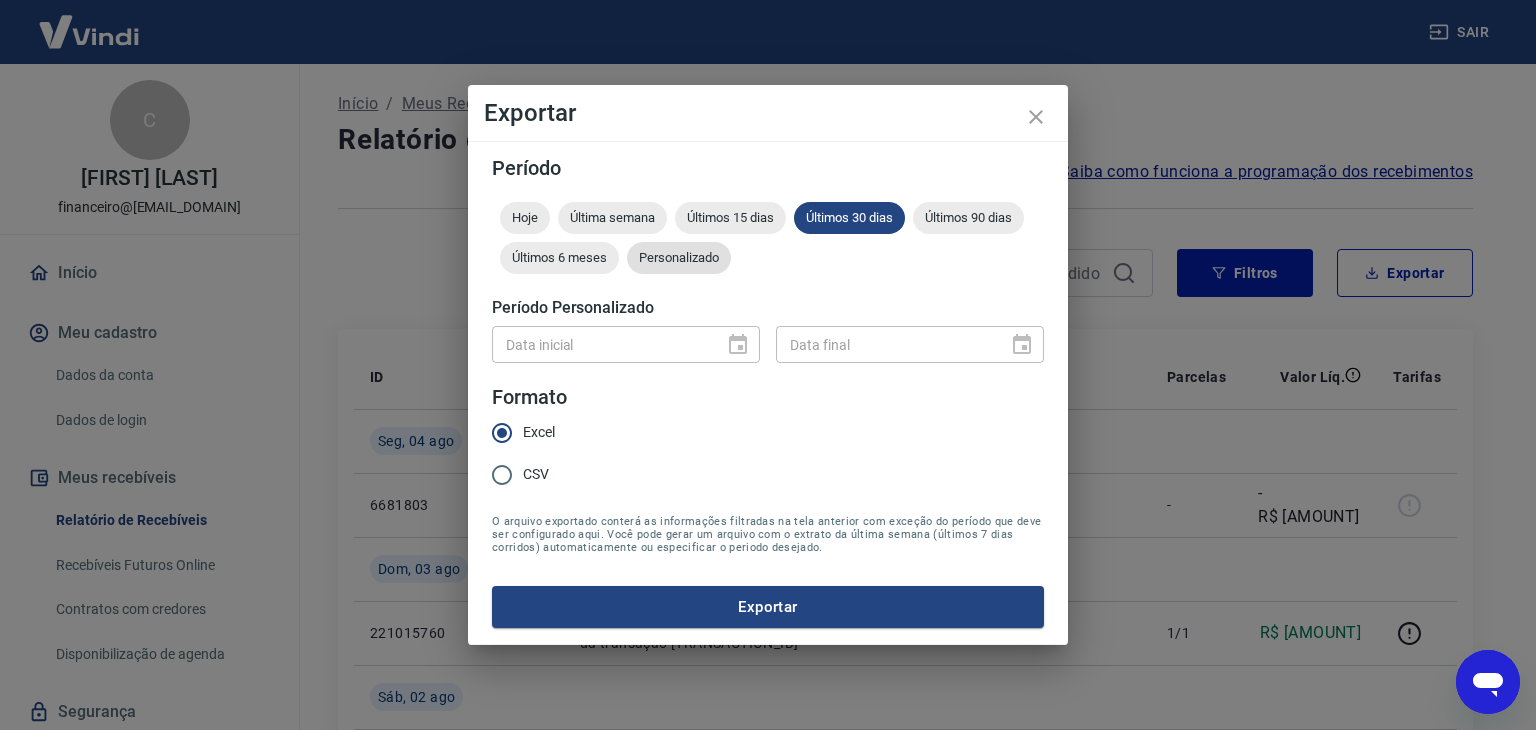 click on "Personalizado" at bounding box center (679, 257) 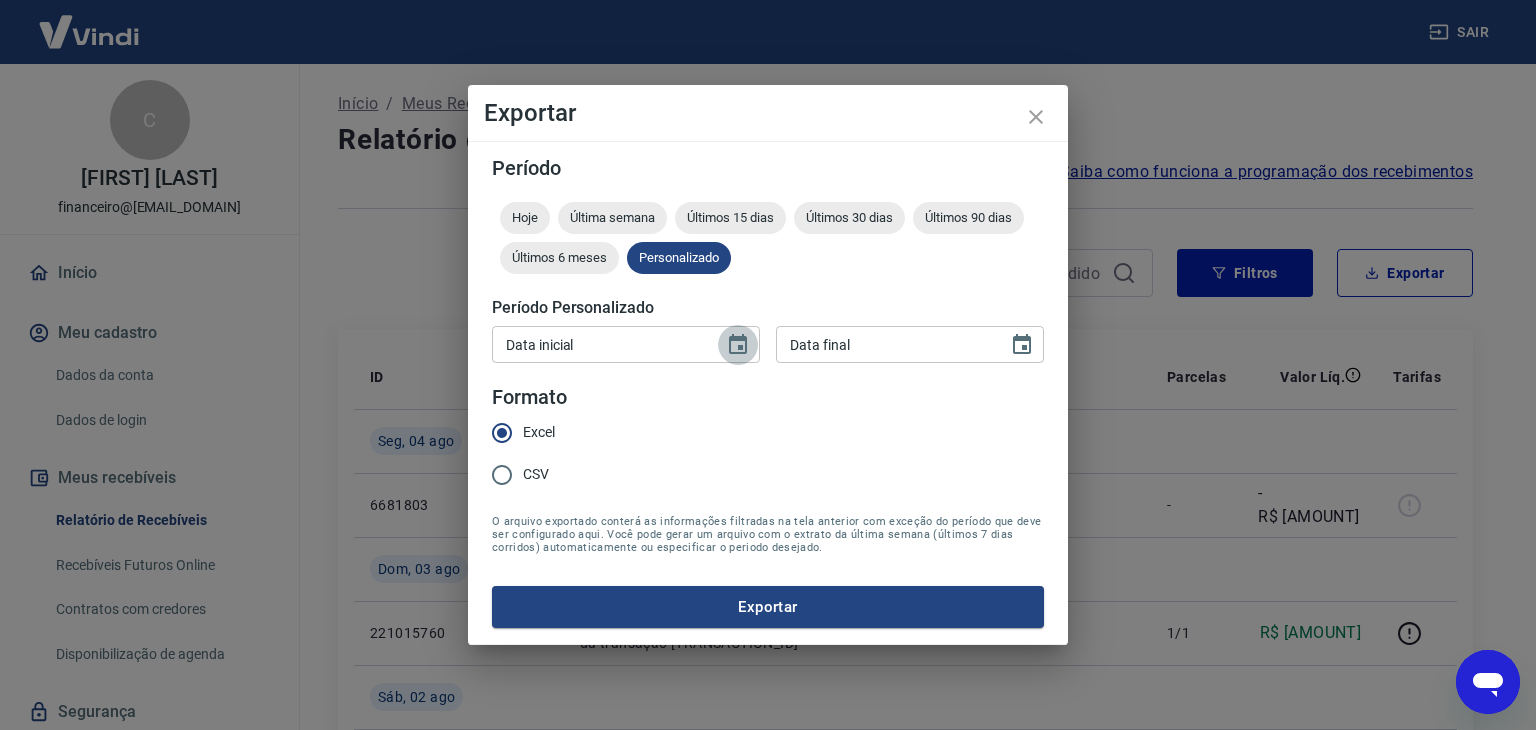 click 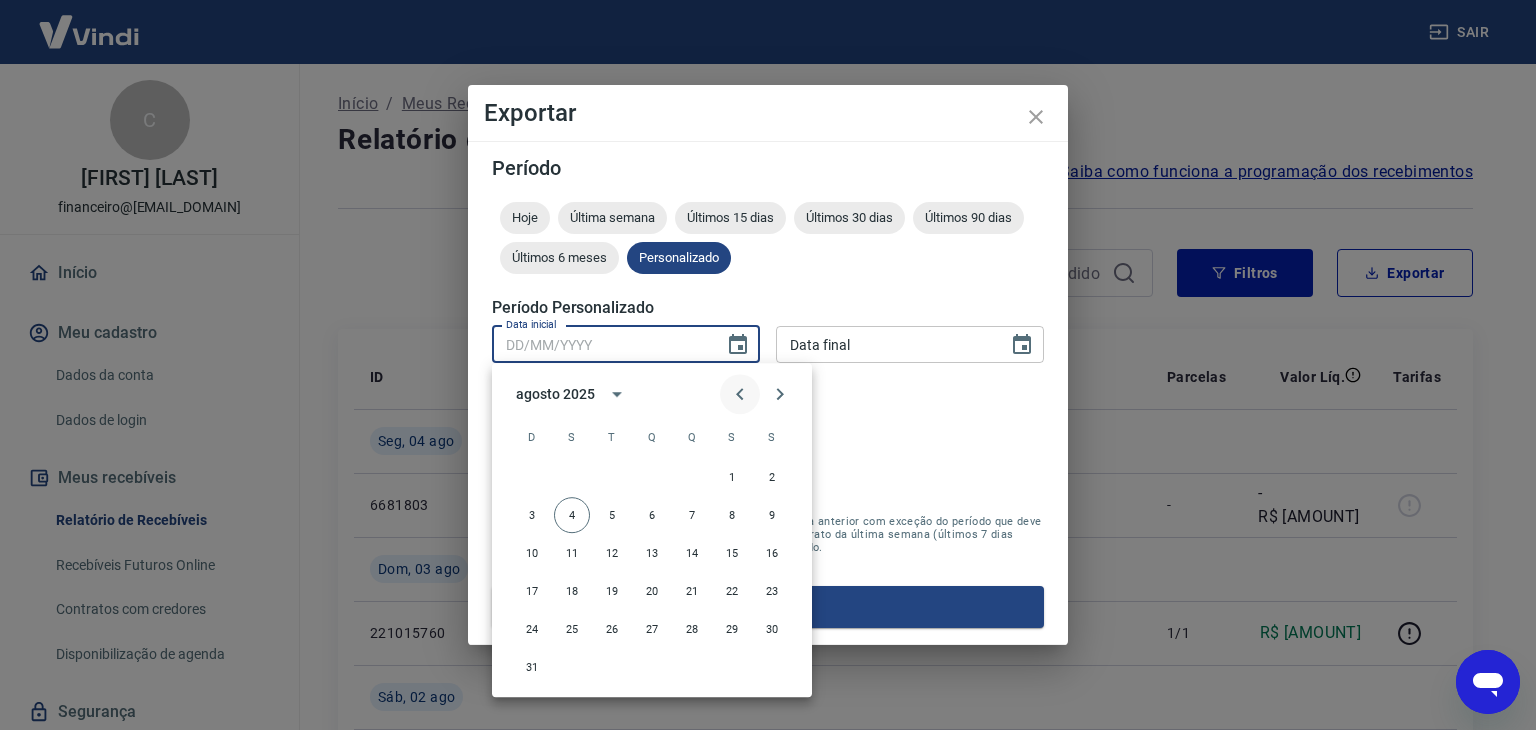 click 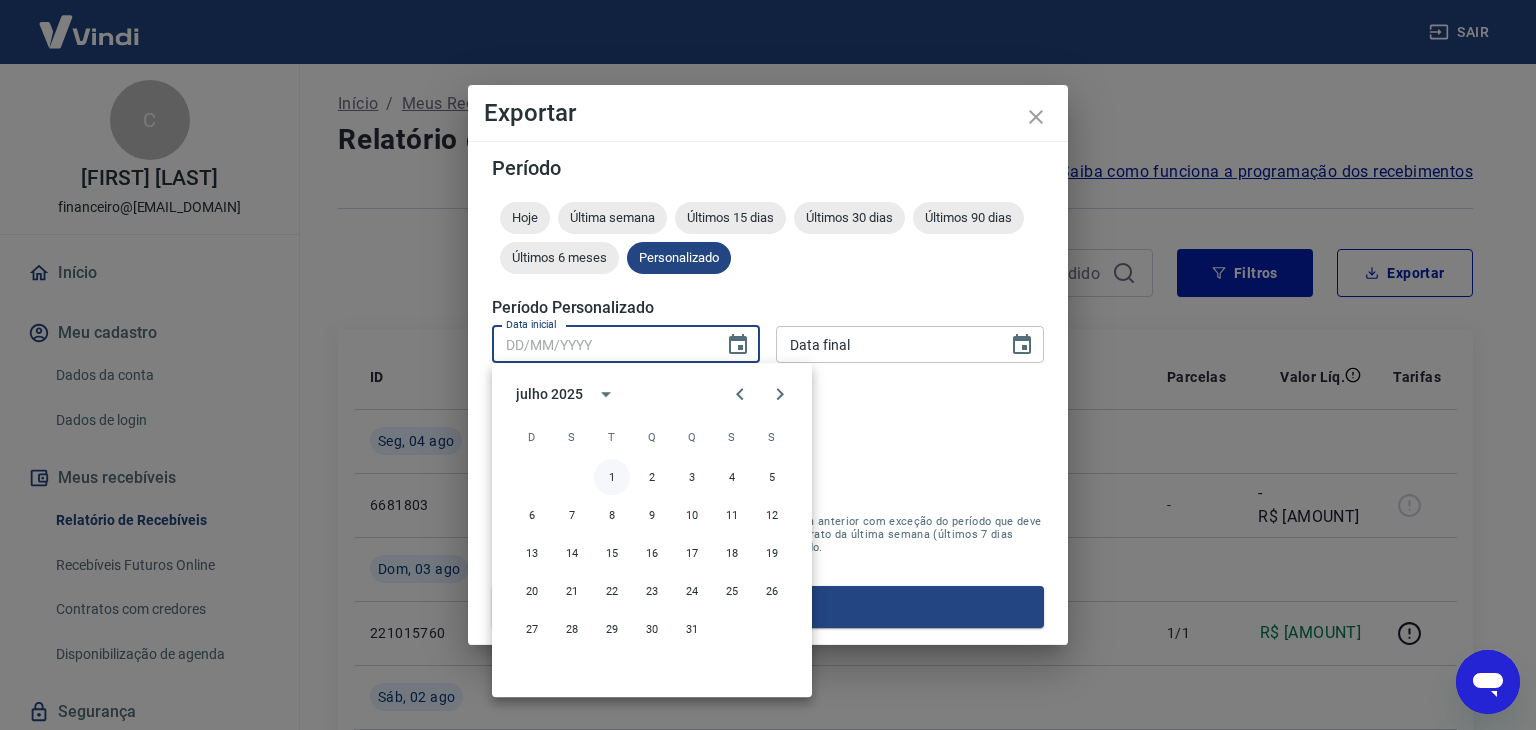 click on "1" at bounding box center [612, 477] 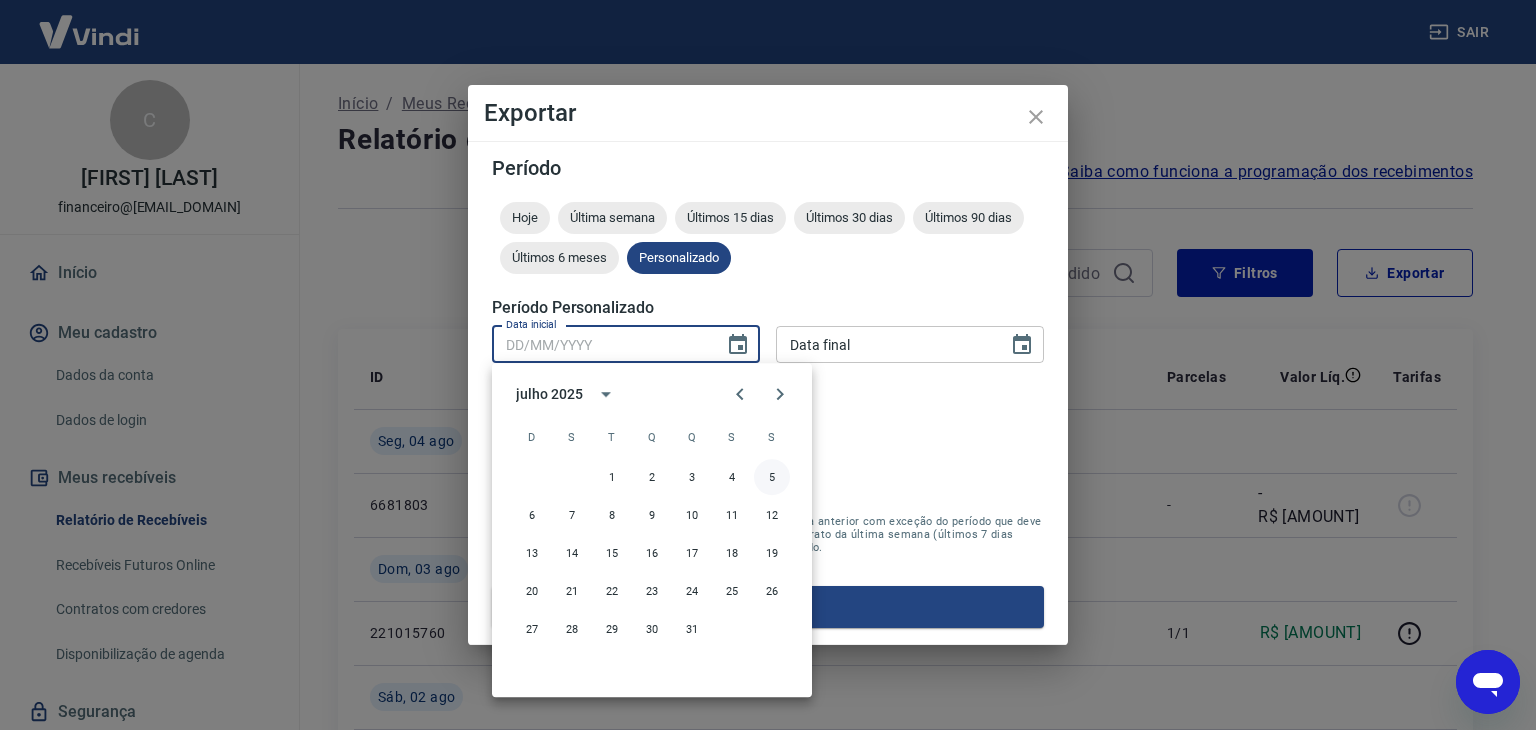 type on "01/07/2025" 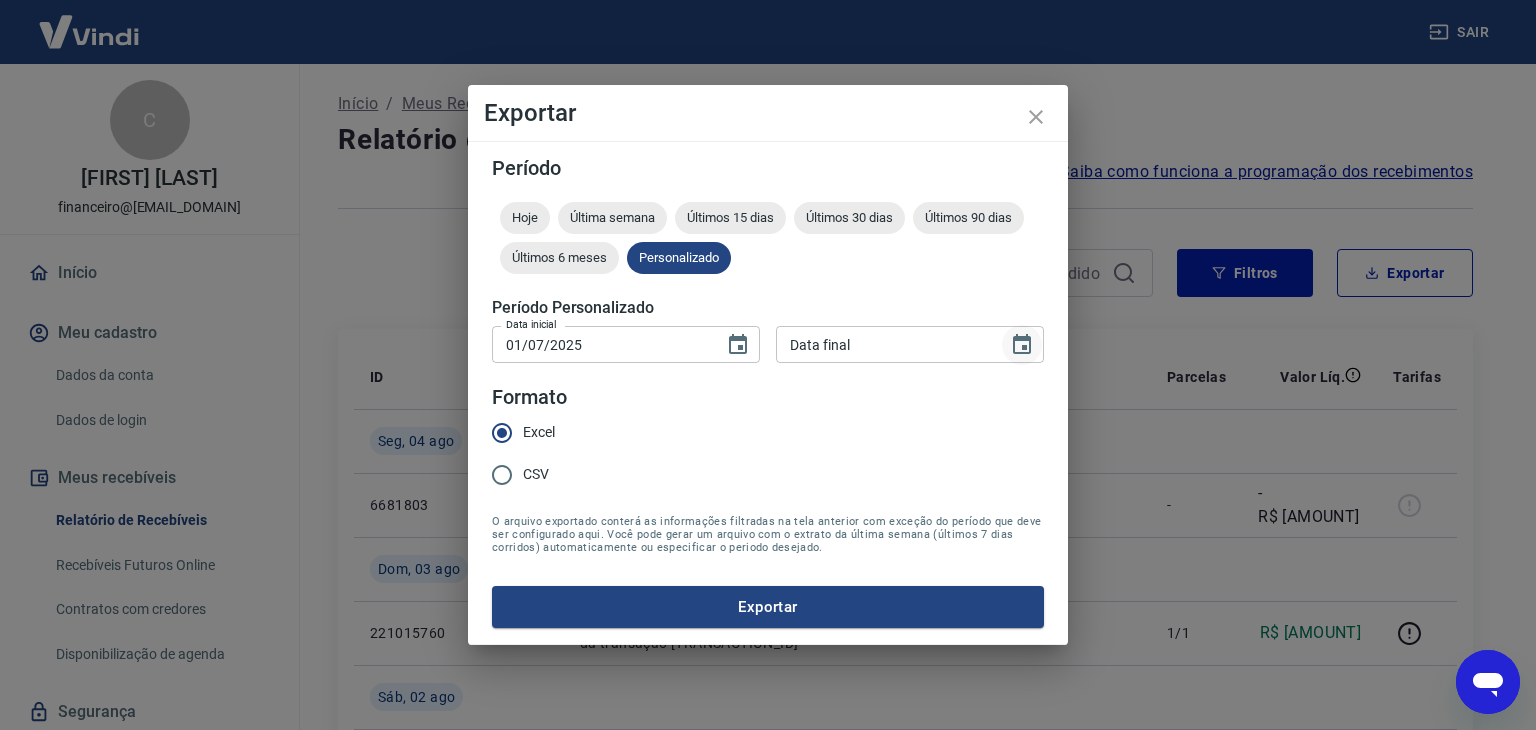 click 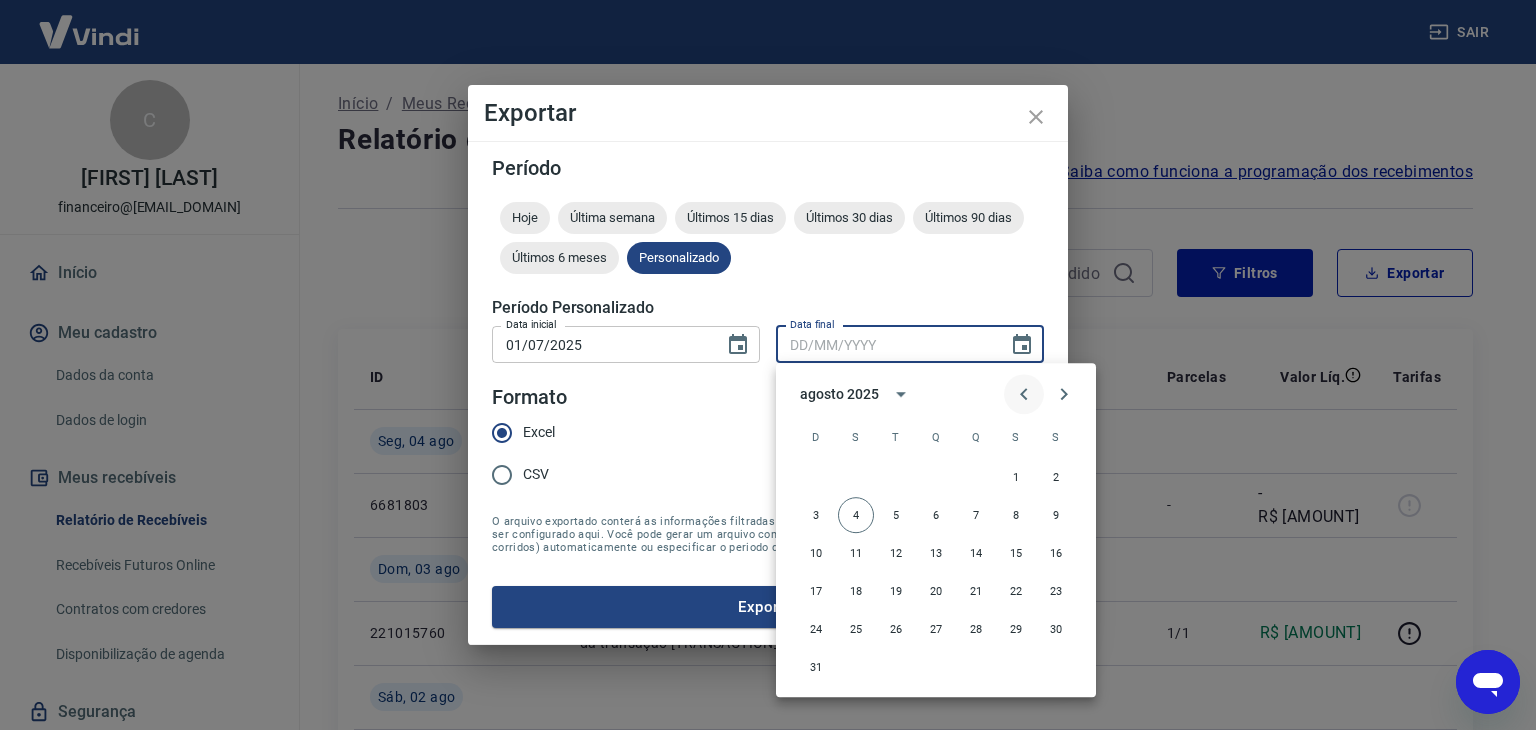 click 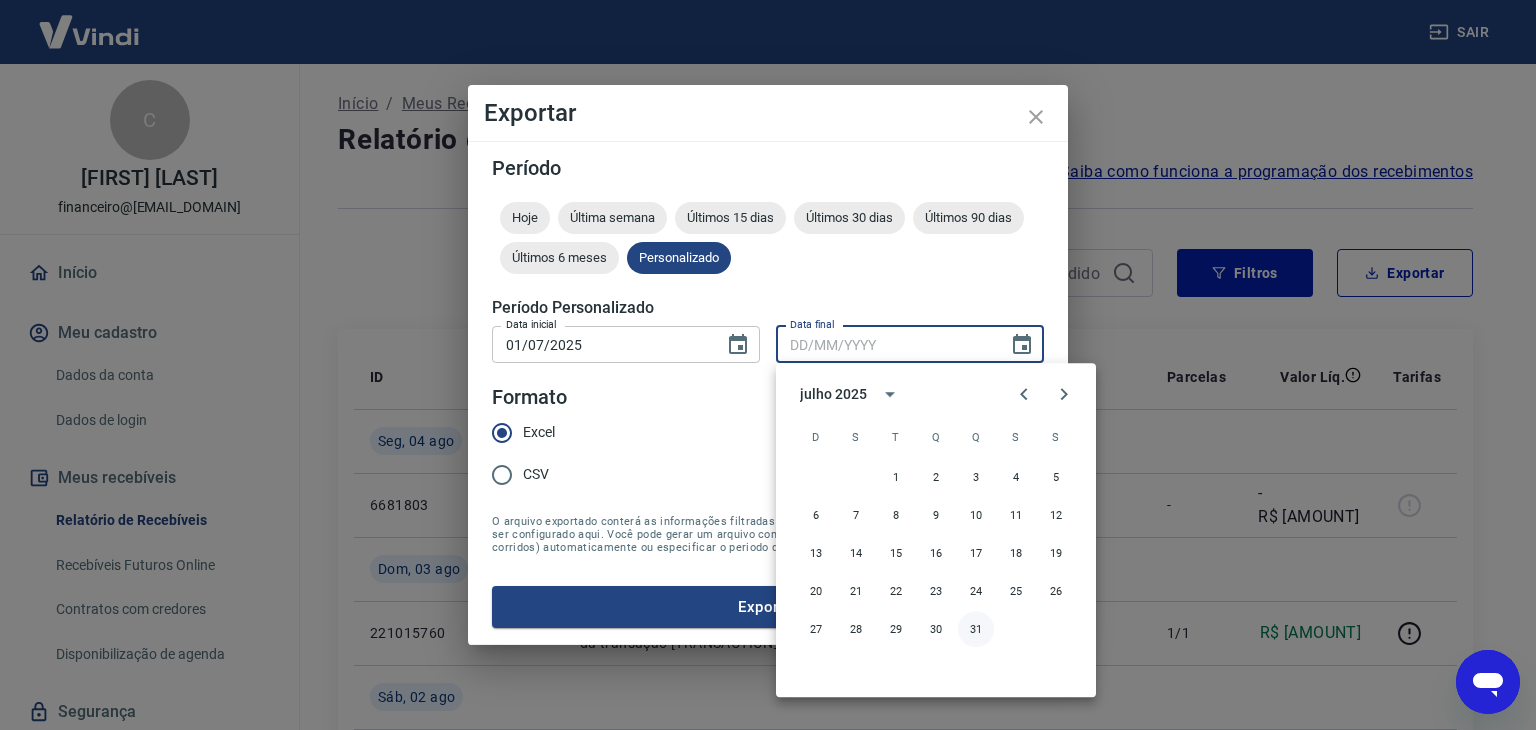 click on "31" at bounding box center [976, 629] 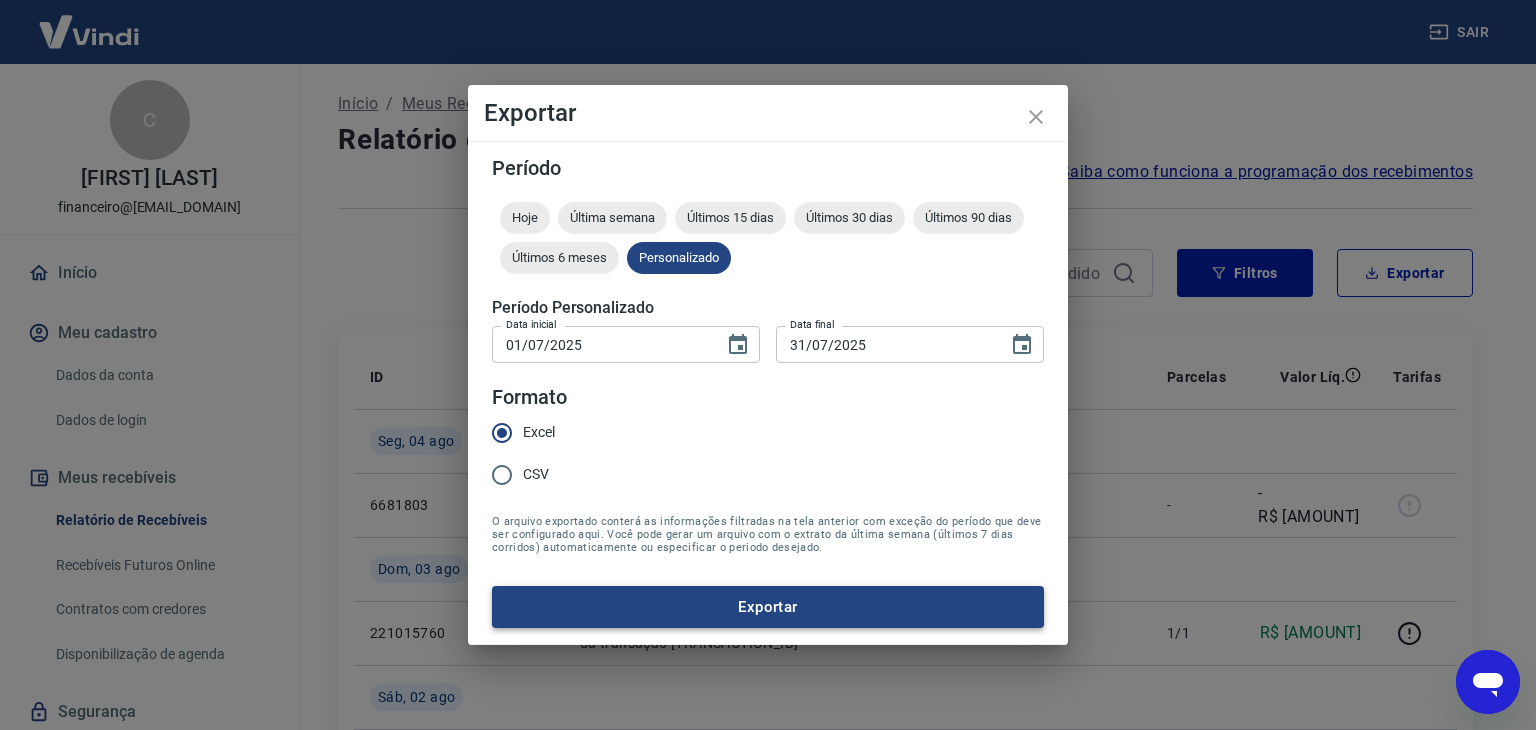 click on "Exportar" at bounding box center [768, 607] 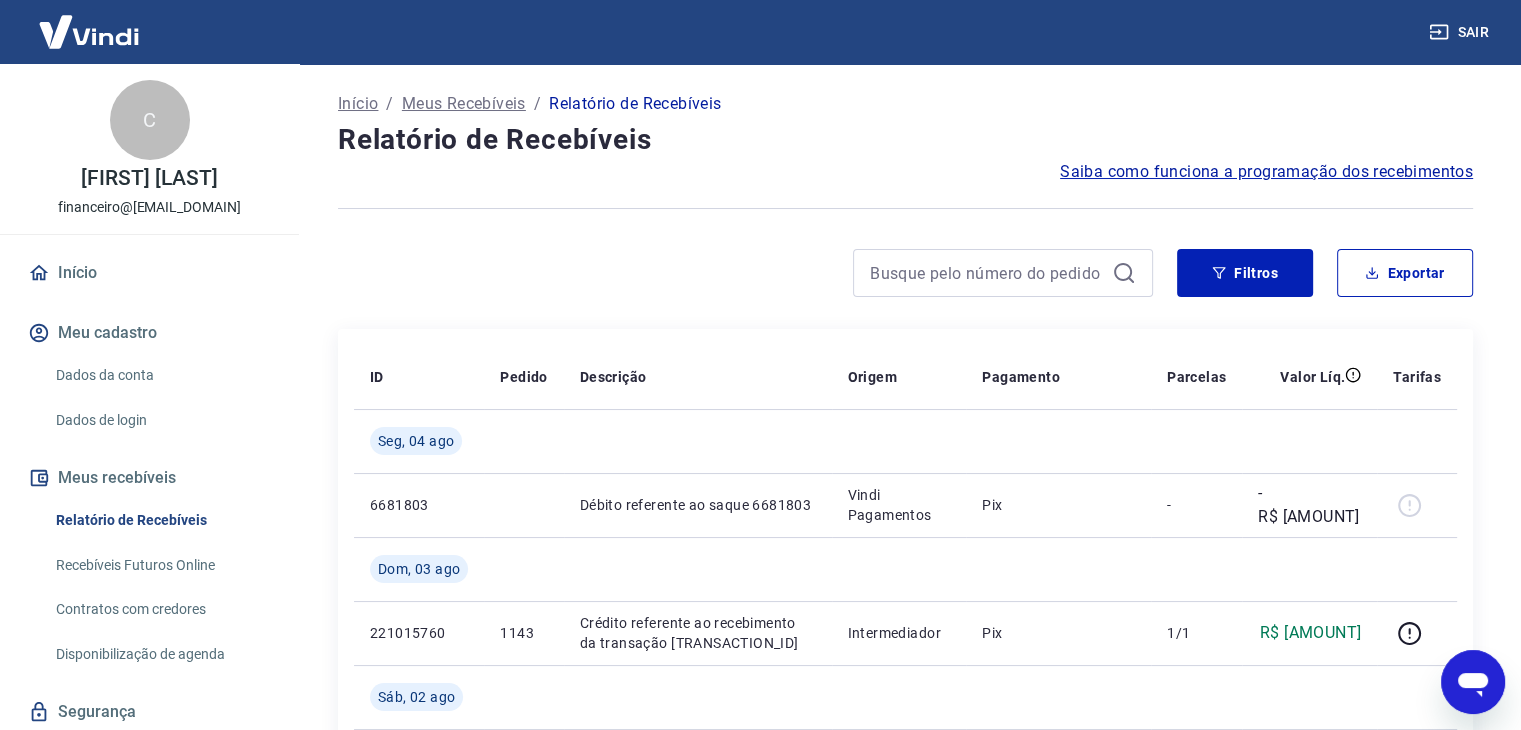 click on "Relatório de Recebíveis" at bounding box center (161, 520) 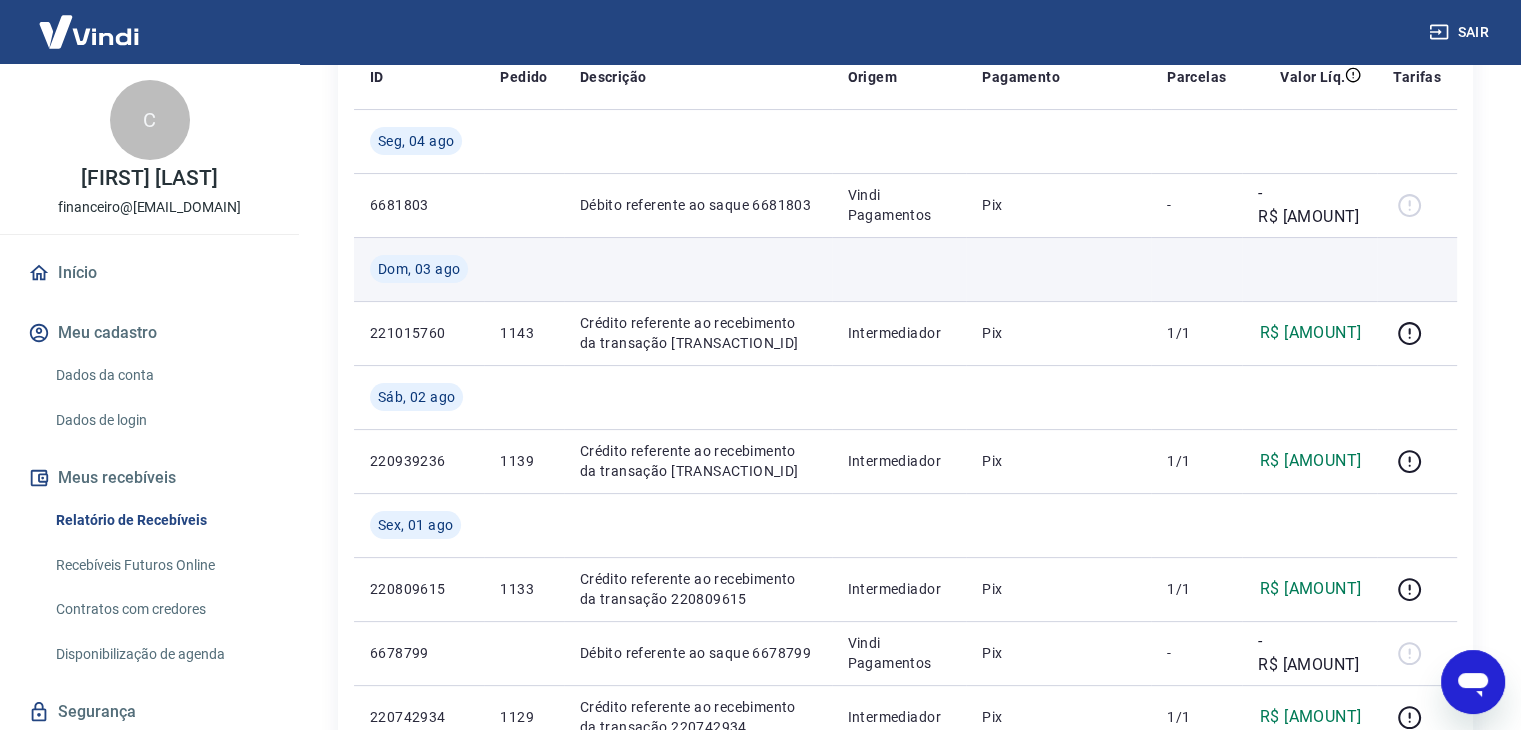 scroll, scrollTop: 0, scrollLeft: 0, axis: both 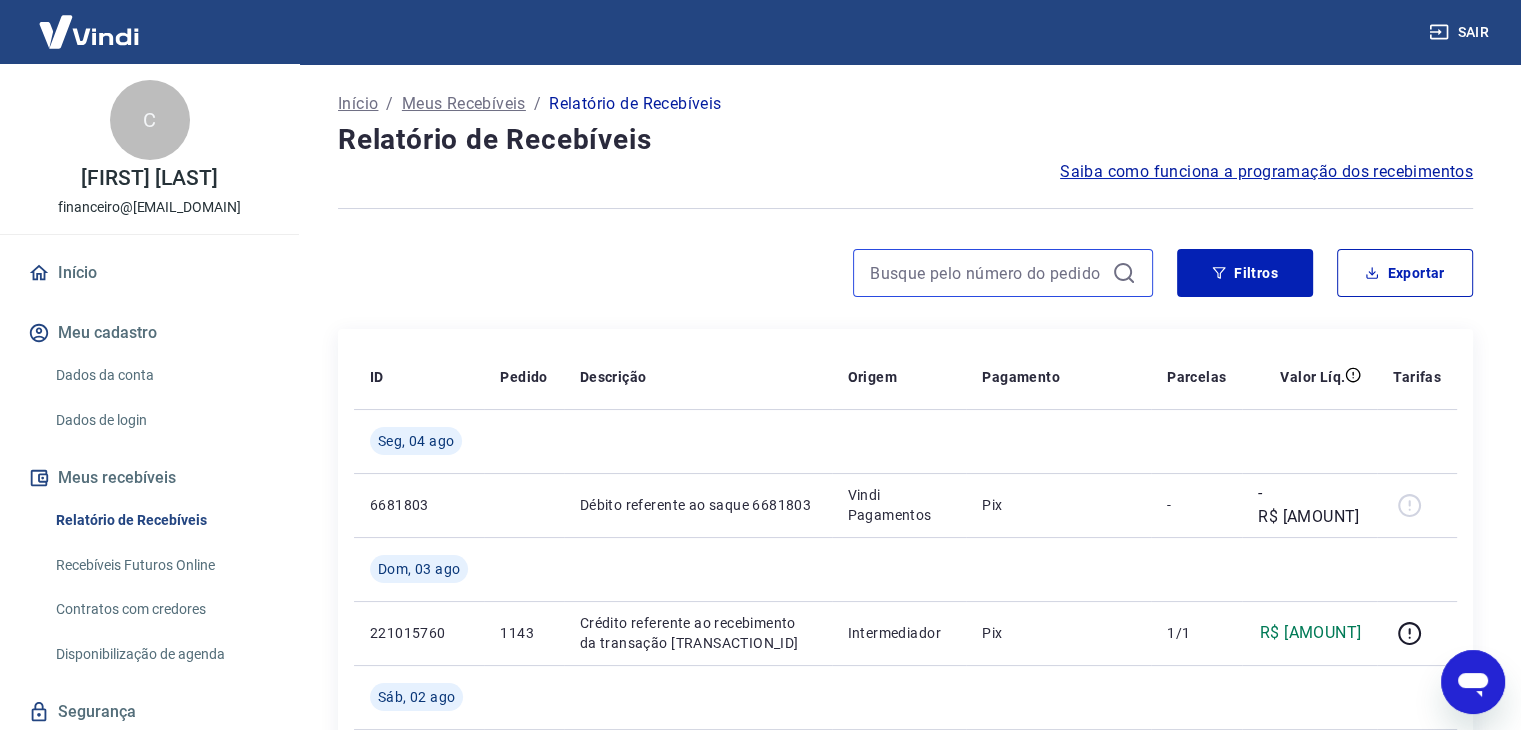 click at bounding box center (987, 273) 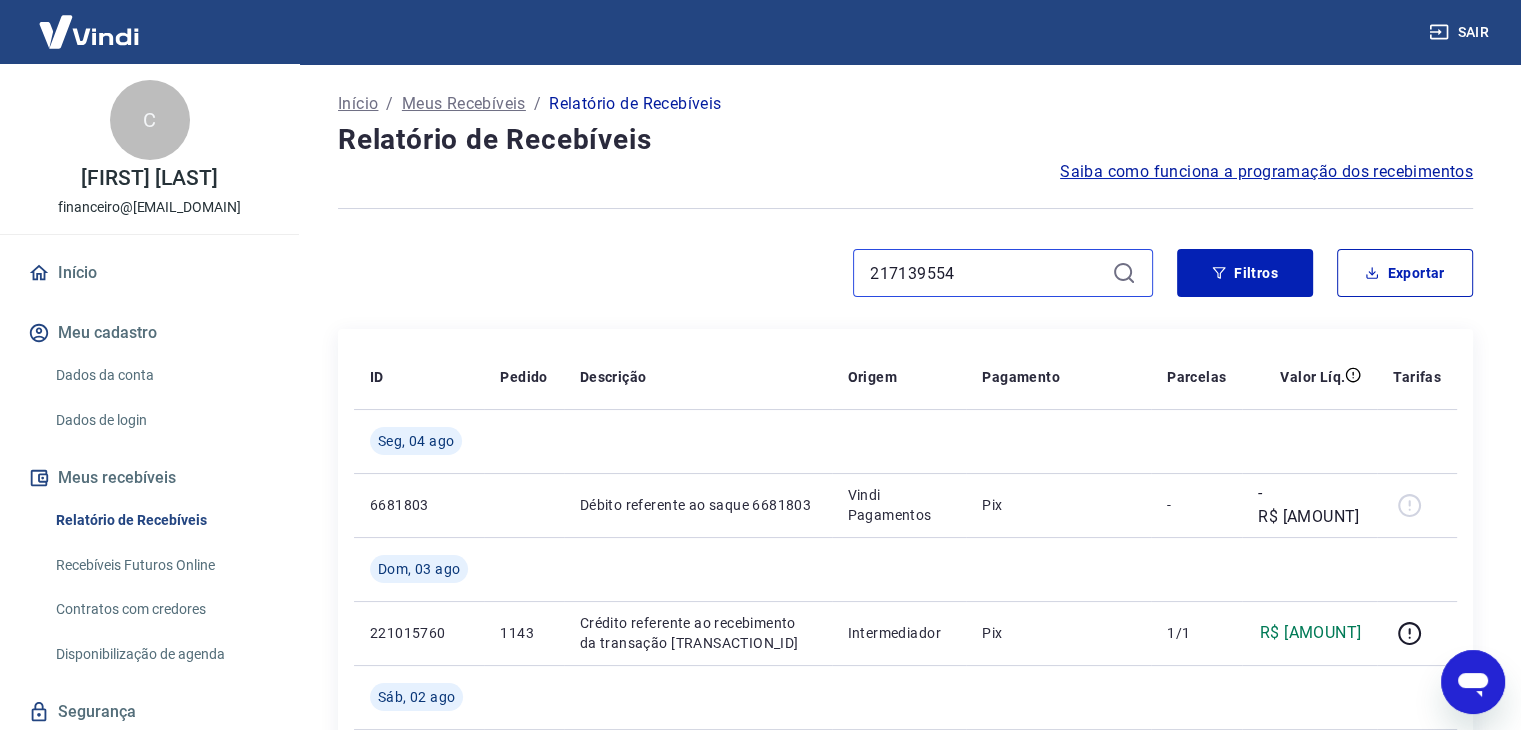 paste on "217139554" 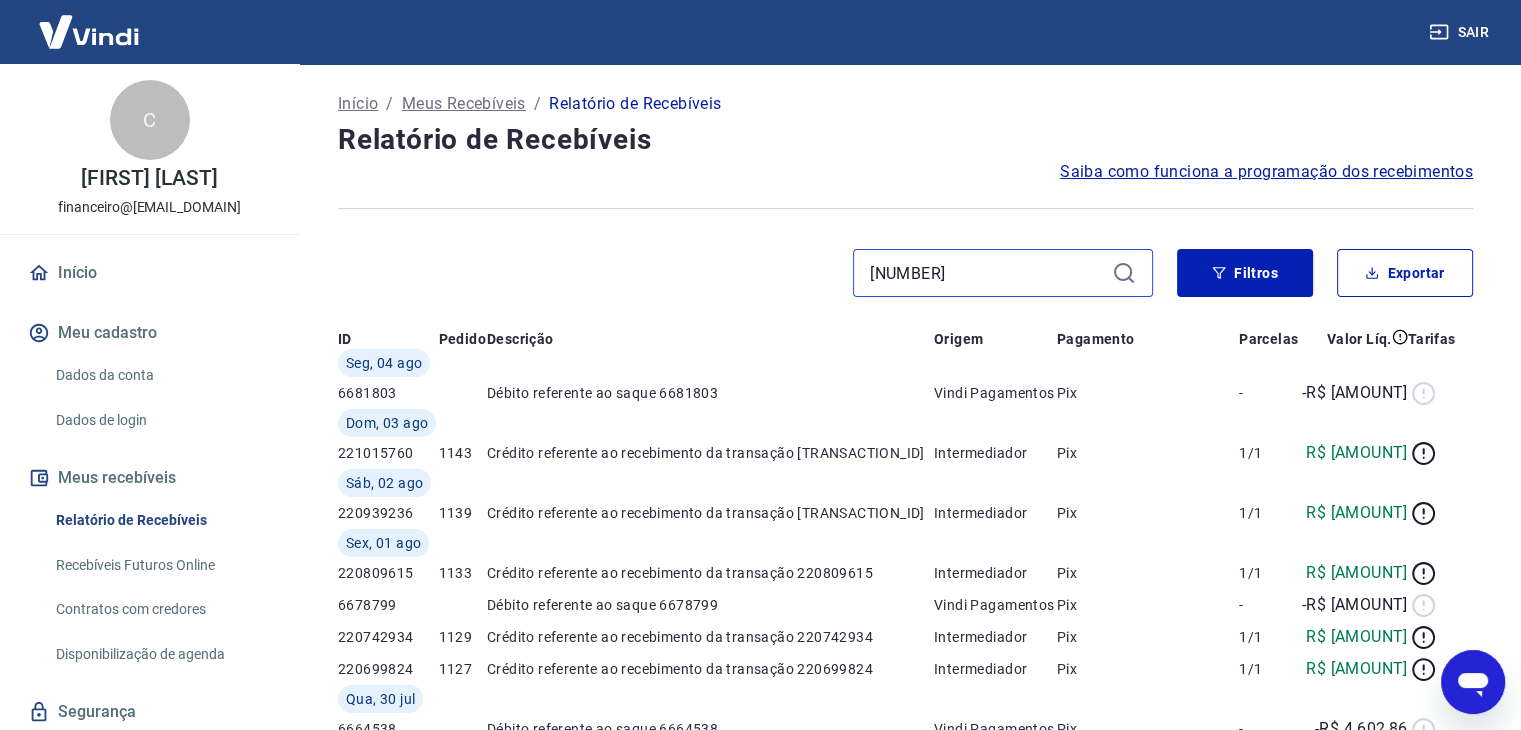 click on "[NUMBER]" at bounding box center (987, 273) 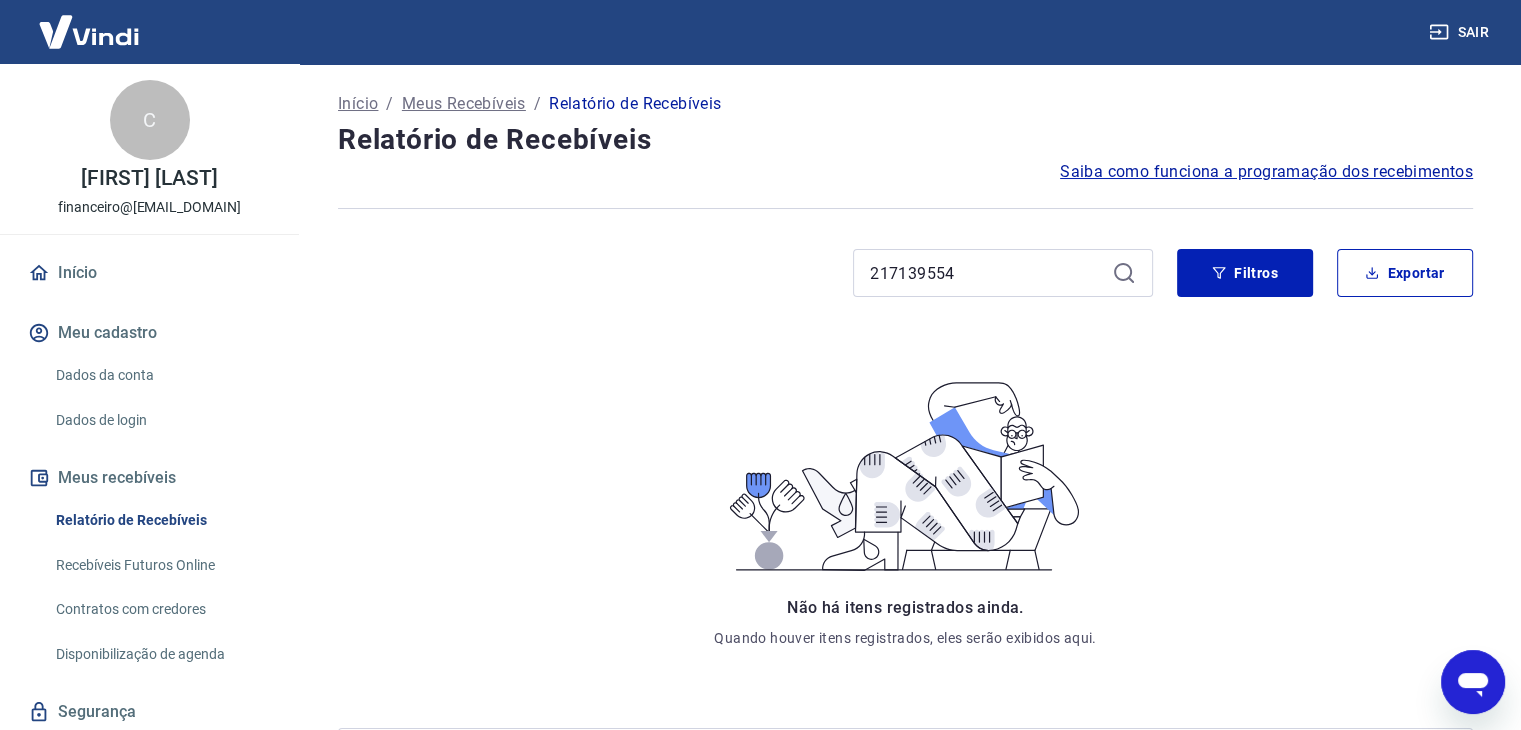 click 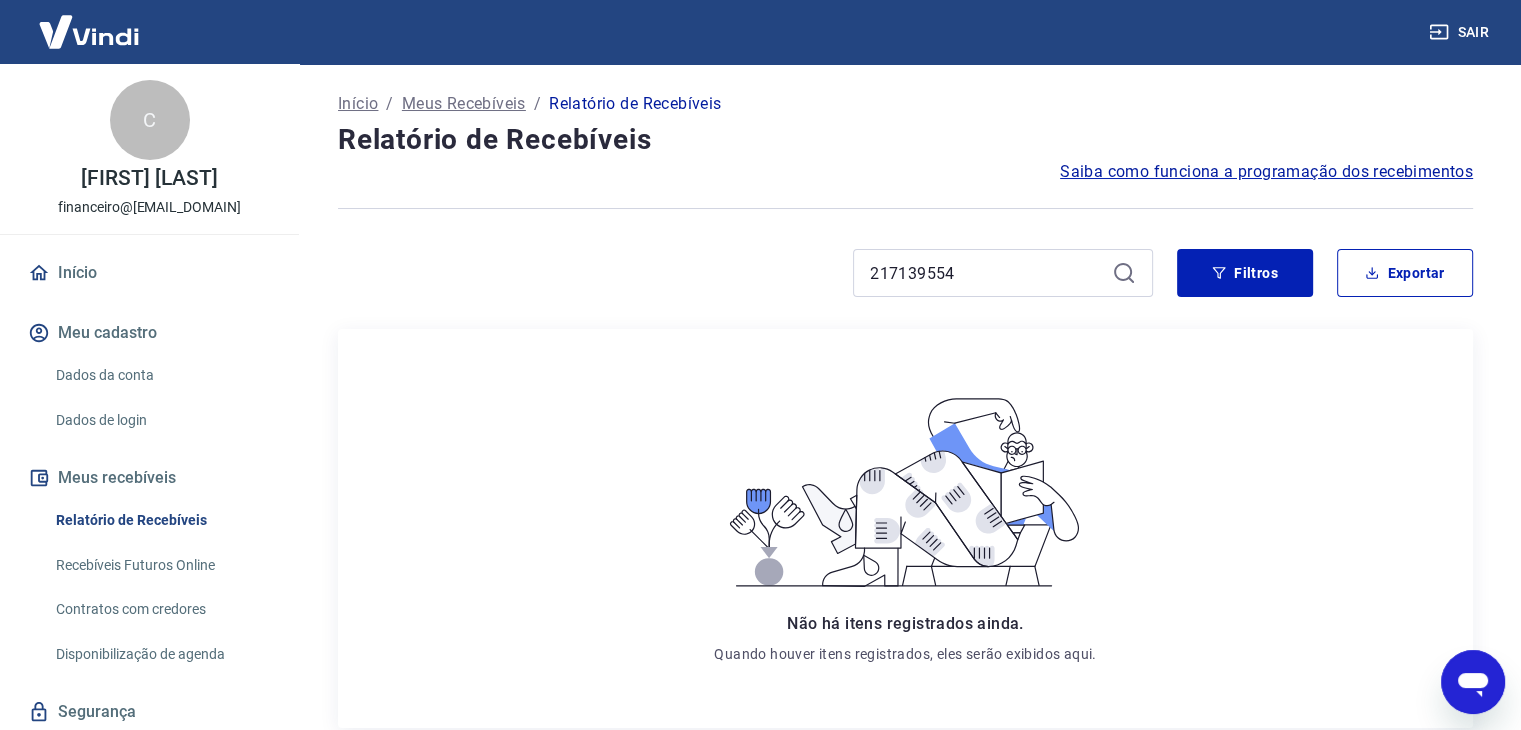 click 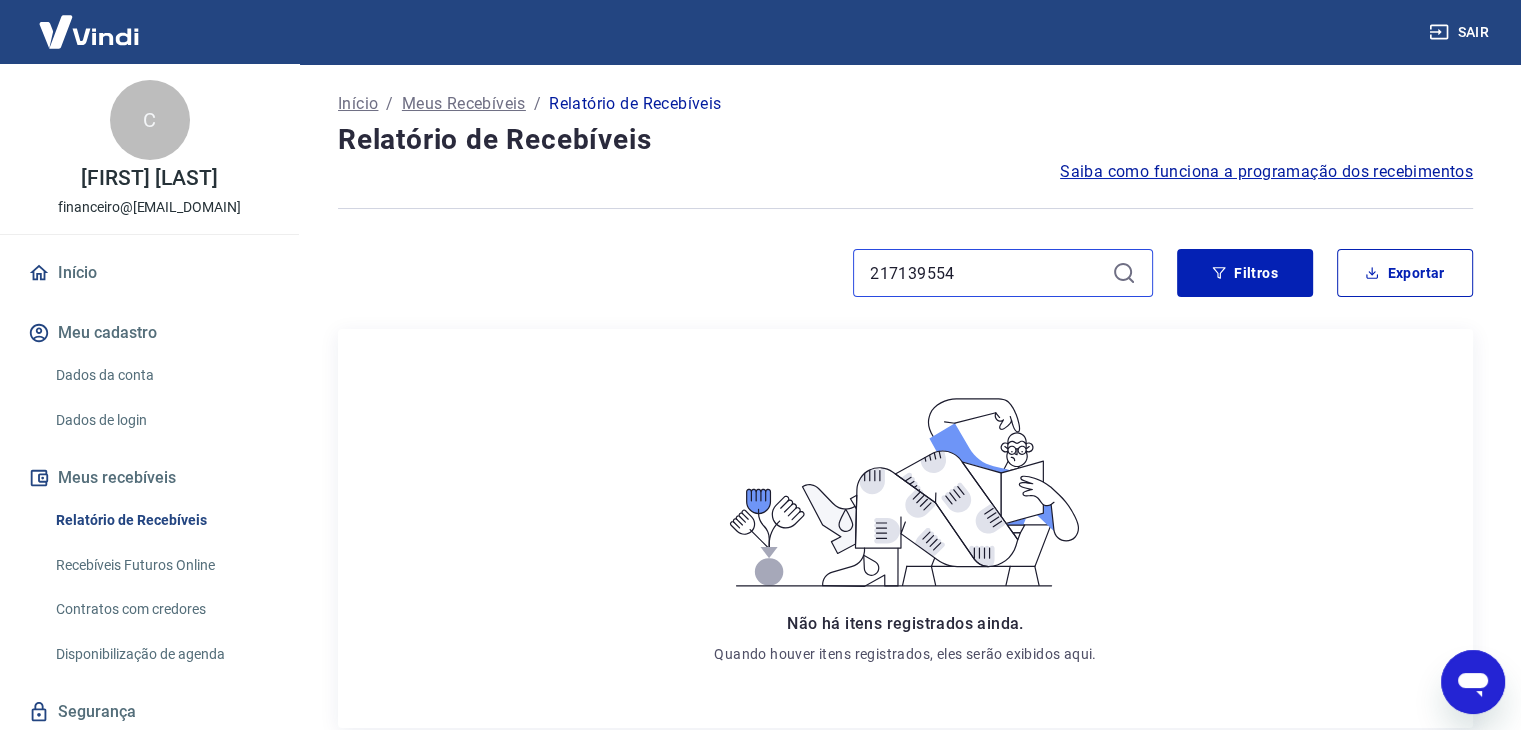 click on "217139554" at bounding box center (987, 273) 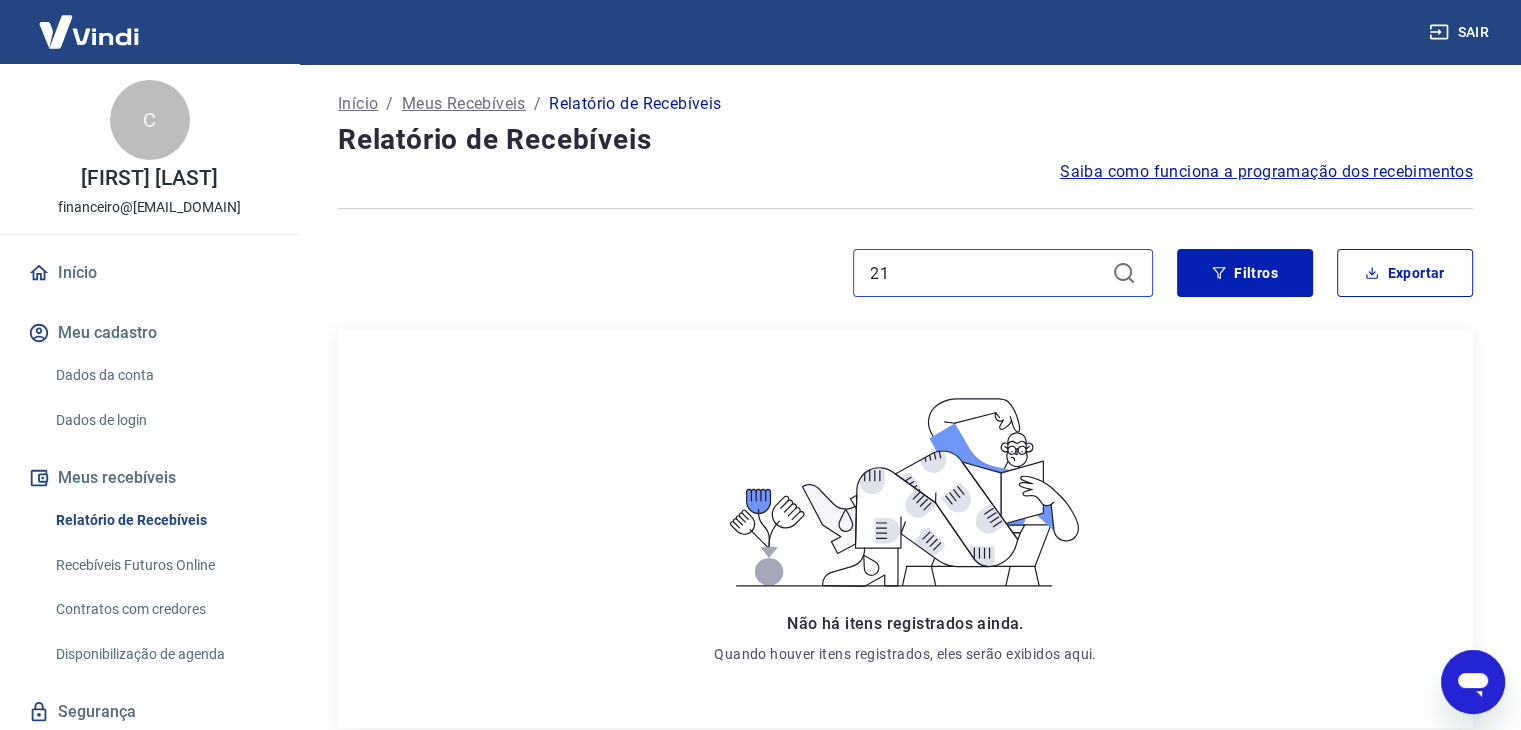 type on "2" 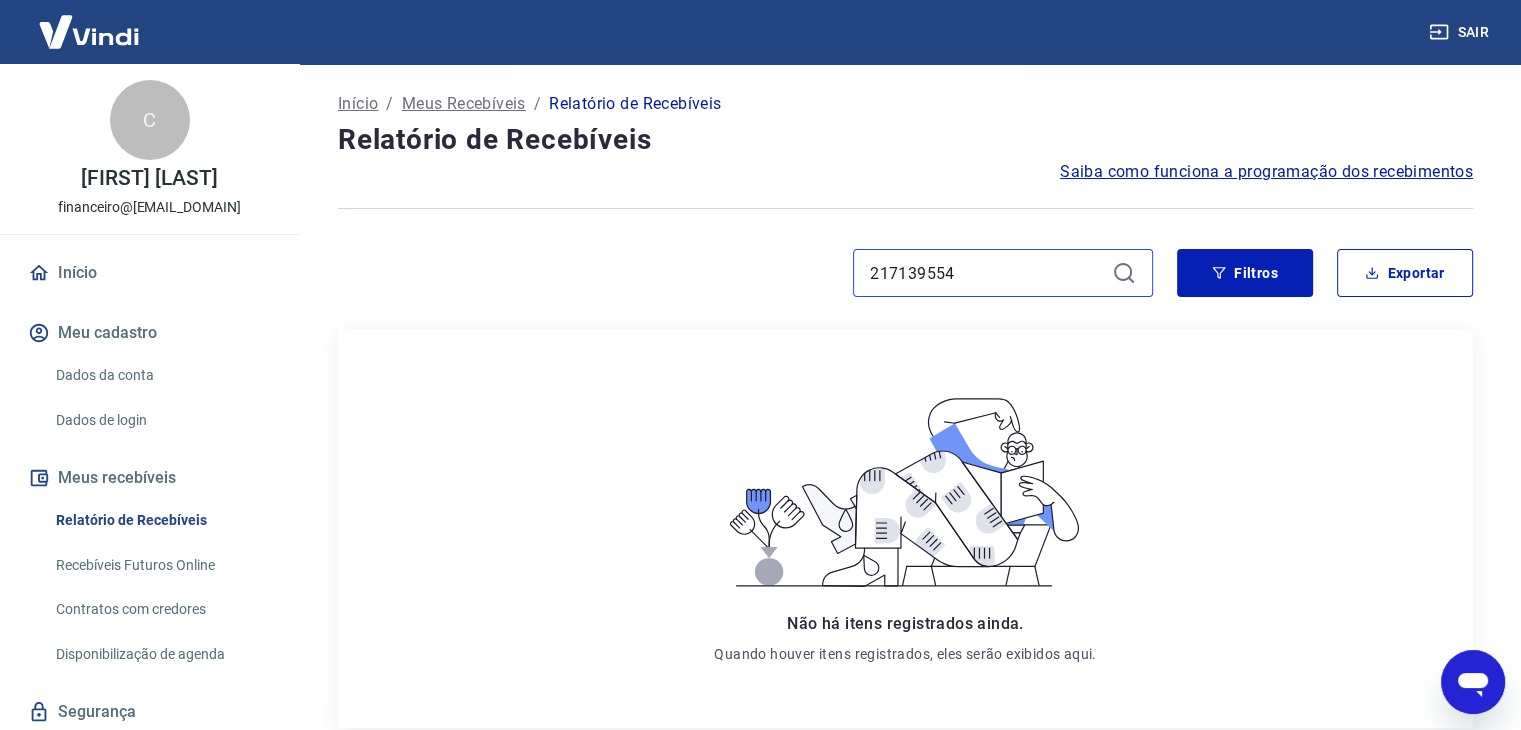 drag, startPoint x: 1056, startPoint y: 275, endPoint x: 832, endPoint y: 275, distance: 224 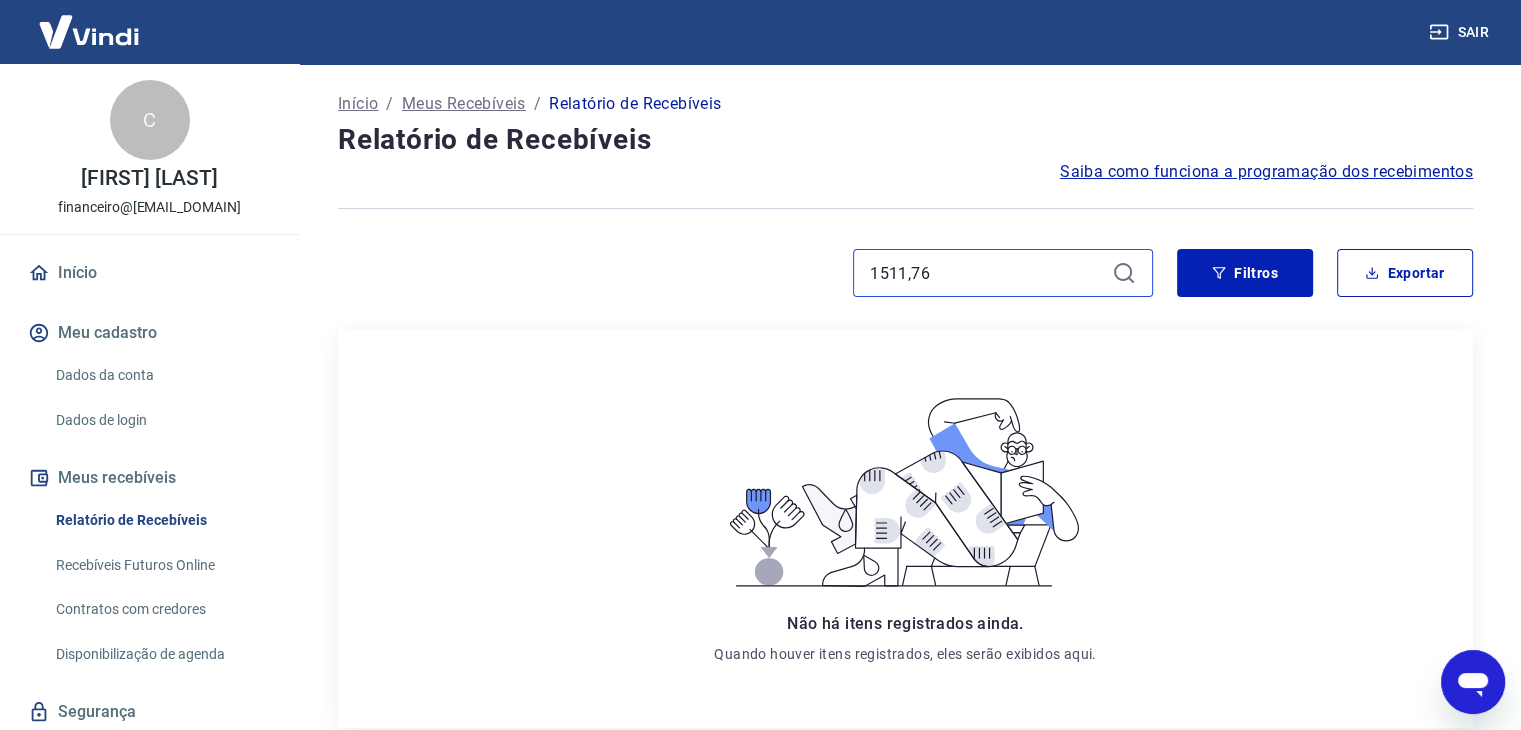 type on "1511,76" 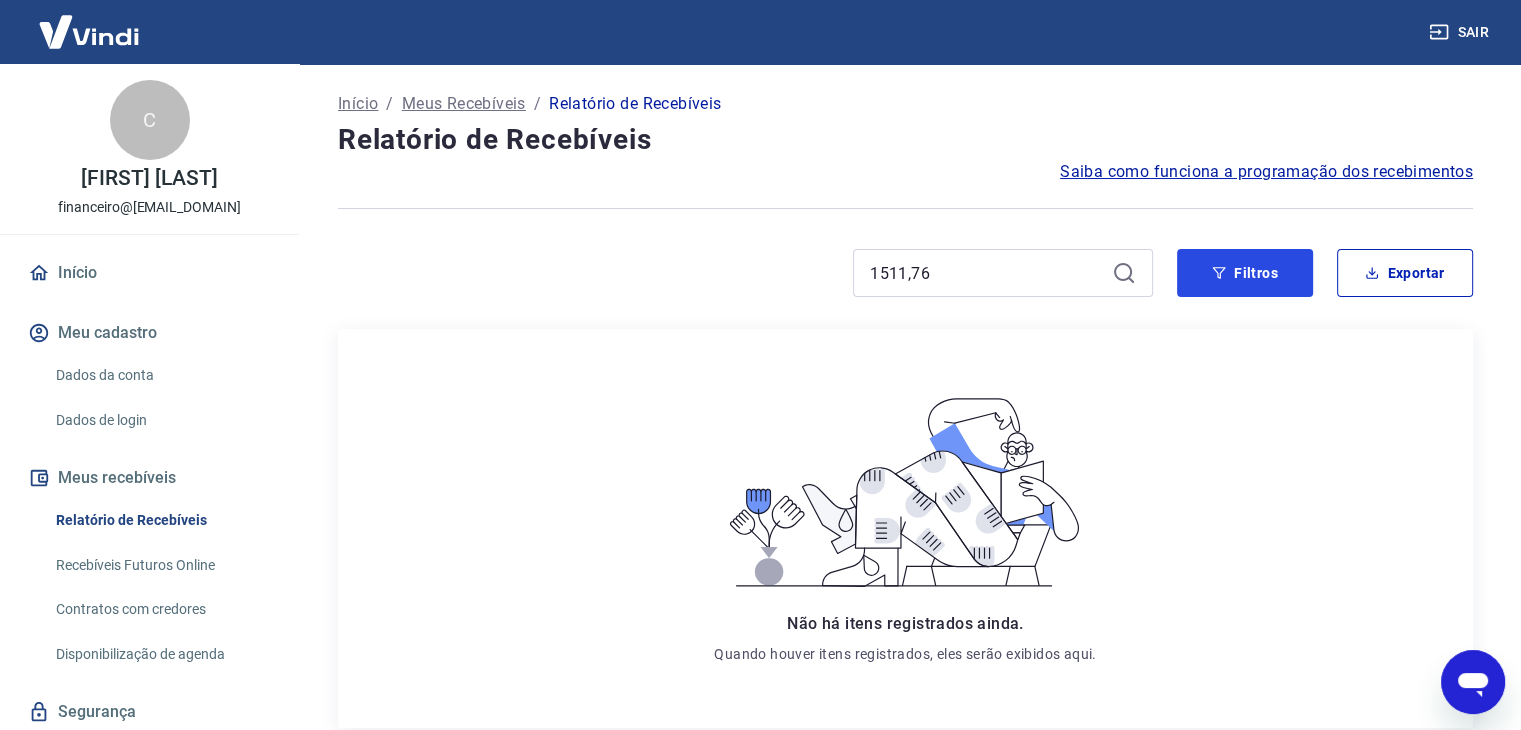 type 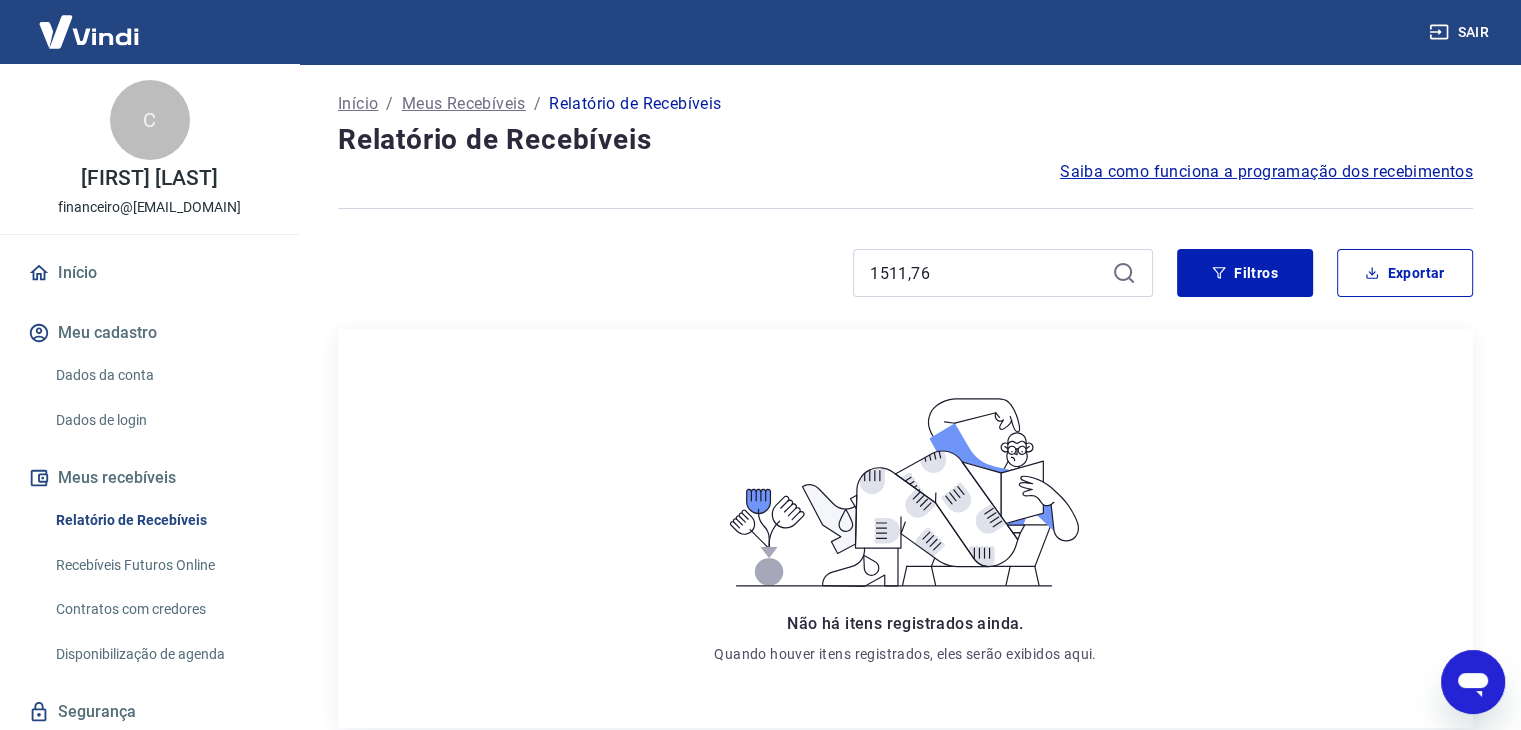 click on "1511,76" at bounding box center (1003, 273) 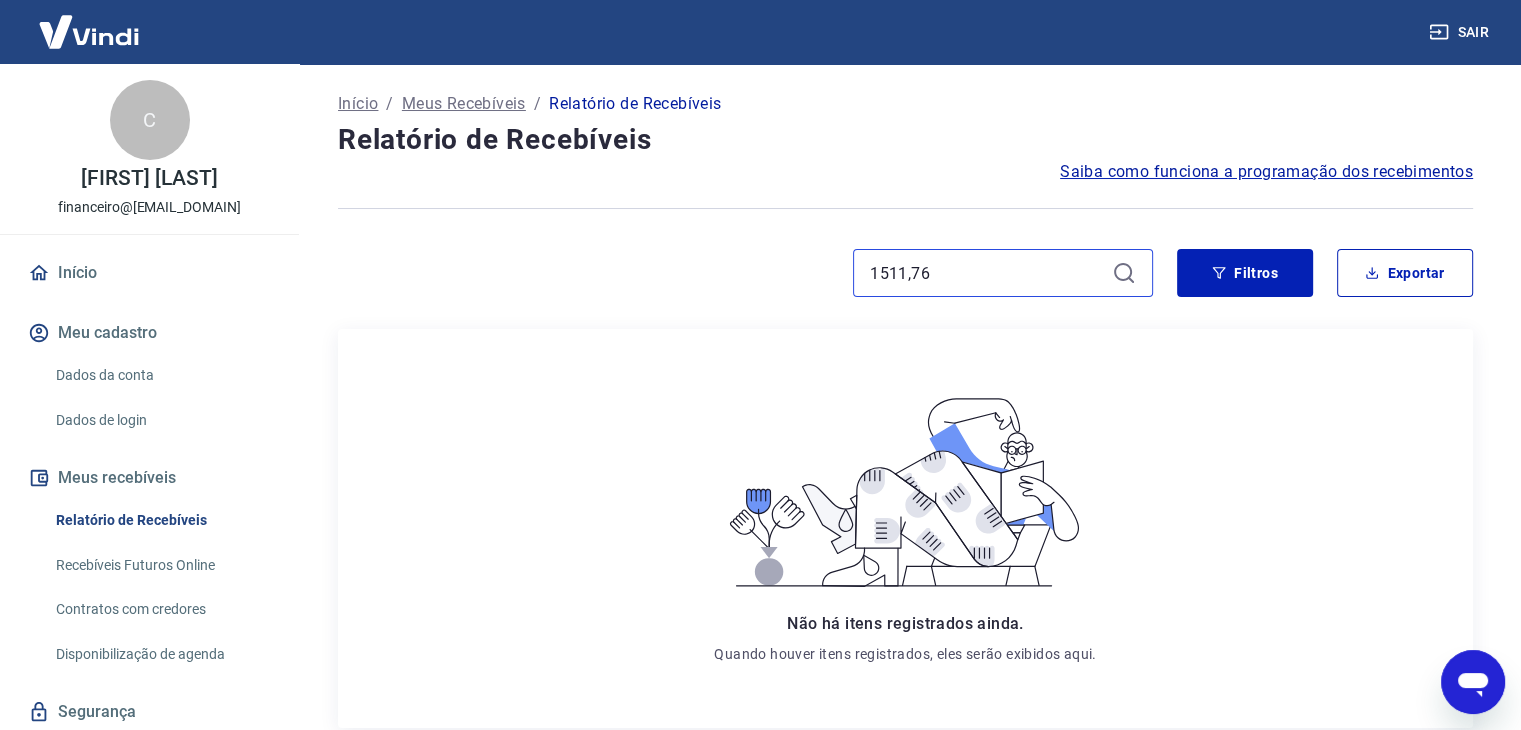 click on "1511,76" at bounding box center (987, 273) 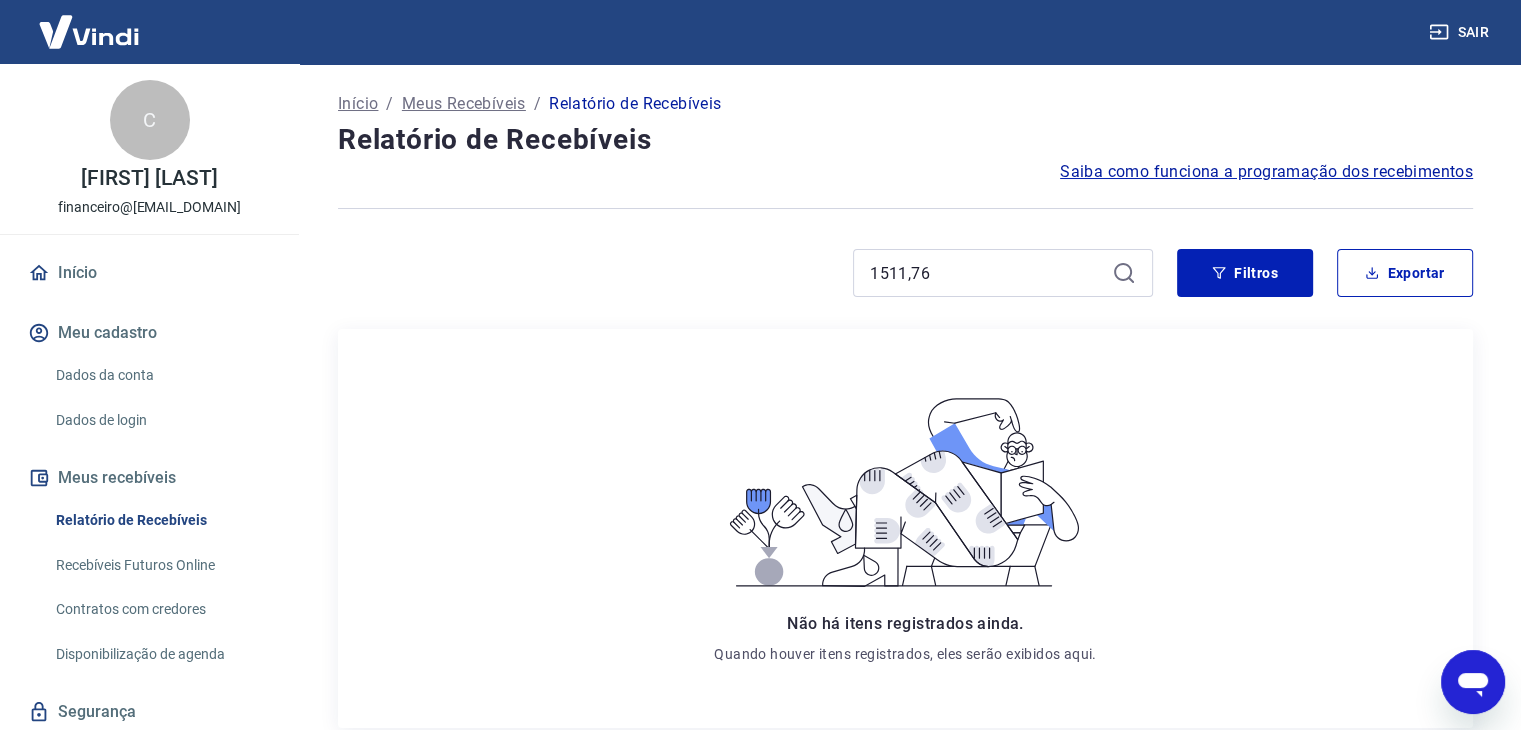 click on "Início" at bounding box center [149, 273] 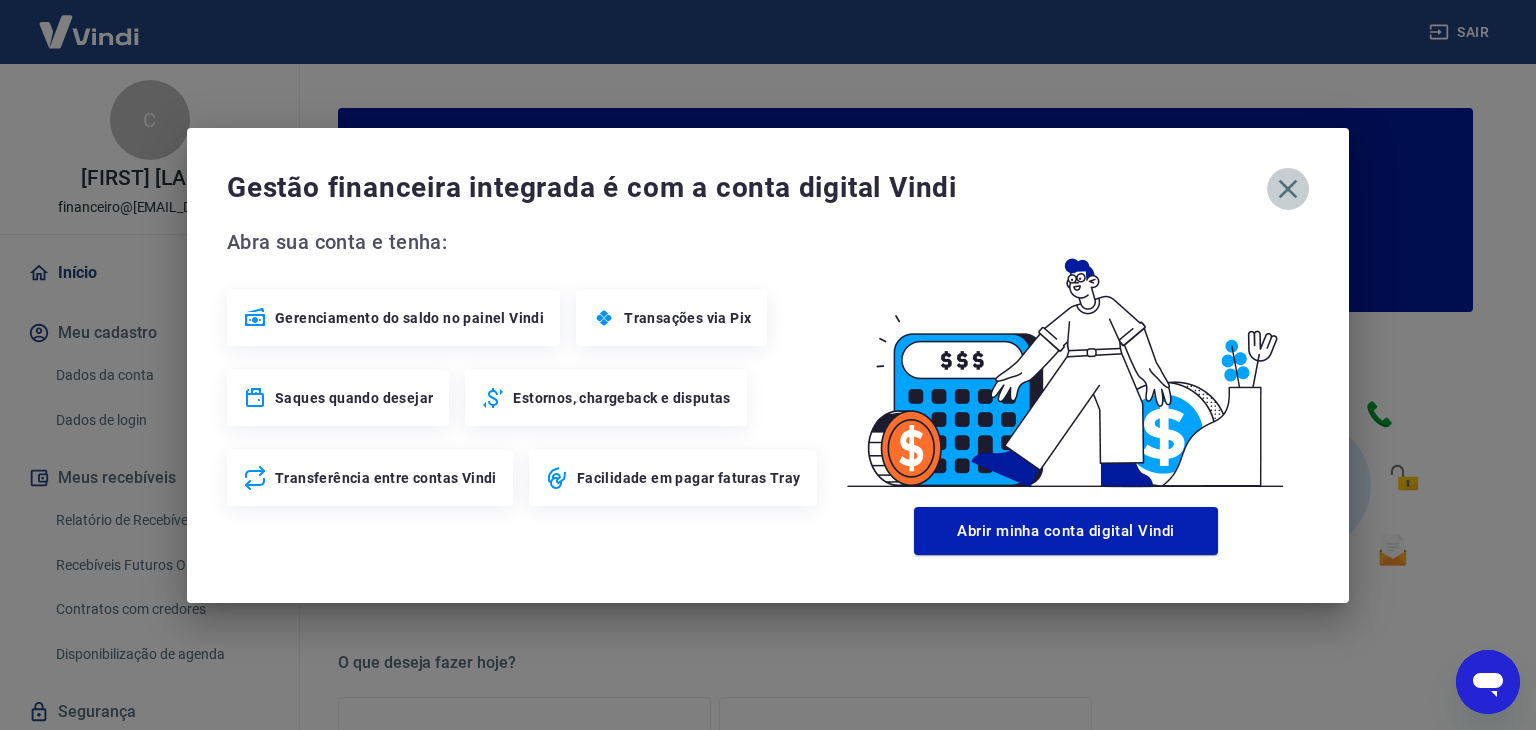 drag, startPoint x: 1303, startPoint y: 179, endPoint x: 1288, endPoint y: 190, distance: 18.601076 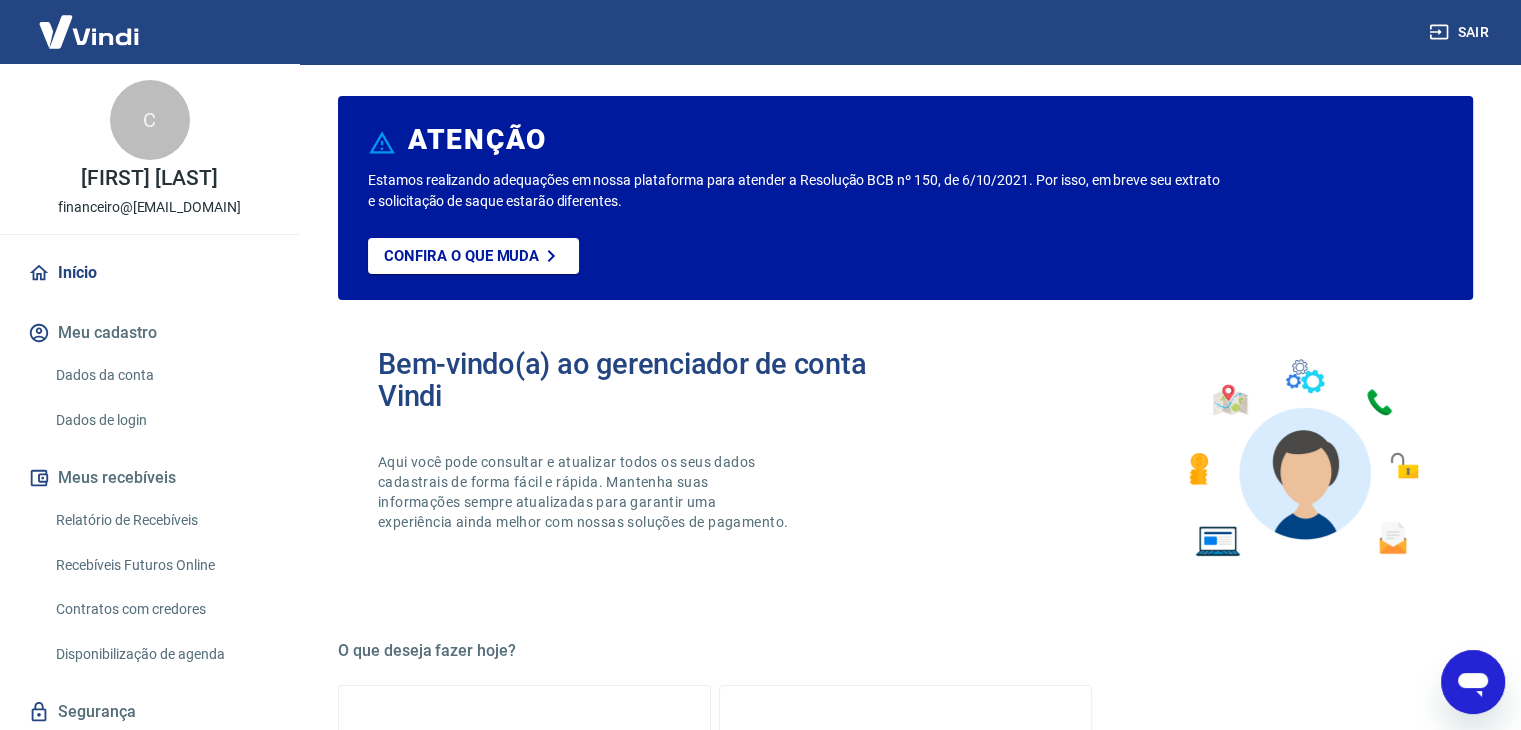 scroll, scrollTop: 0, scrollLeft: 0, axis: both 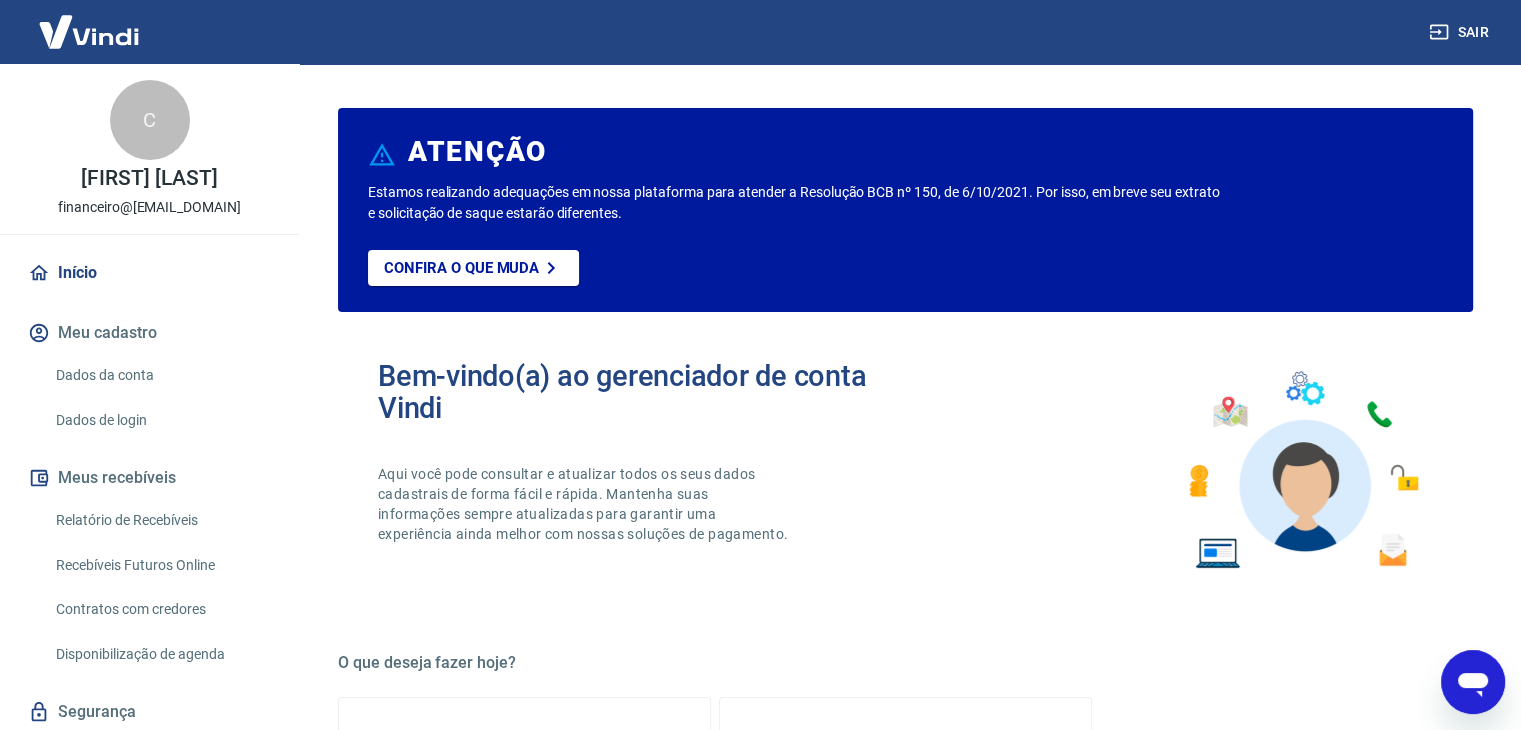 click on "Meus recebíveis" at bounding box center (149, 478) 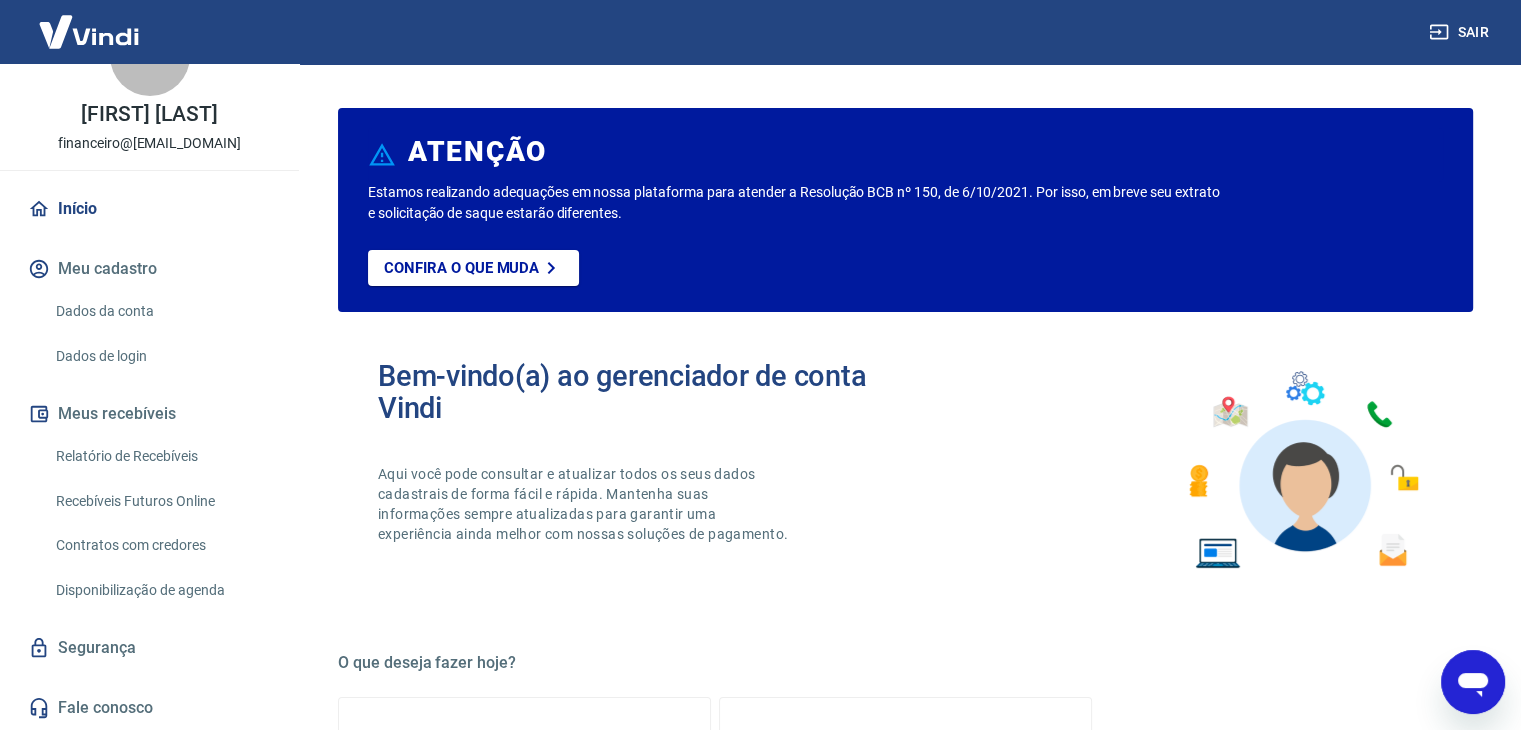 click on "Meus recebíveis" at bounding box center [149, 414] 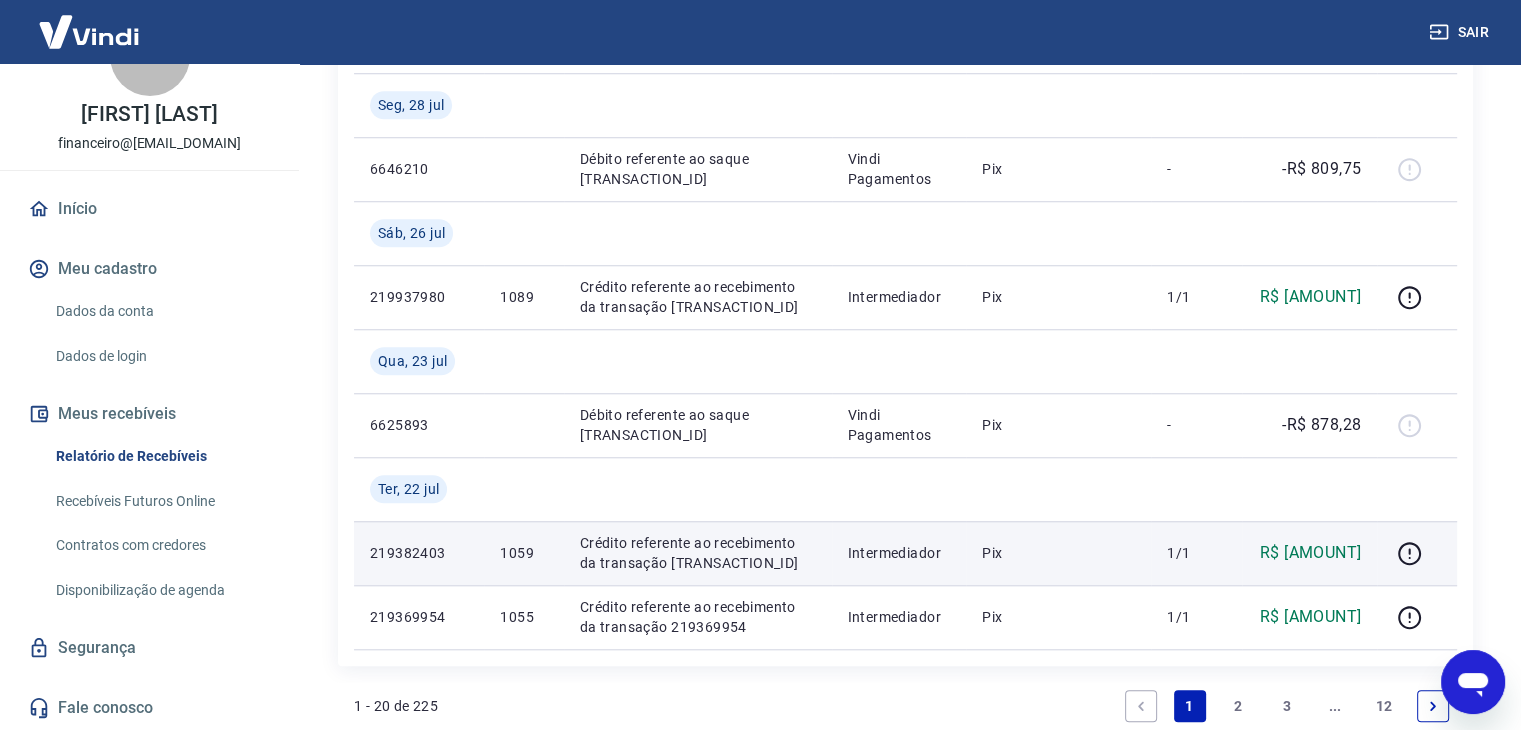 scroll, scrollTop: 1927, scrollLeft: 0, axis: vertical 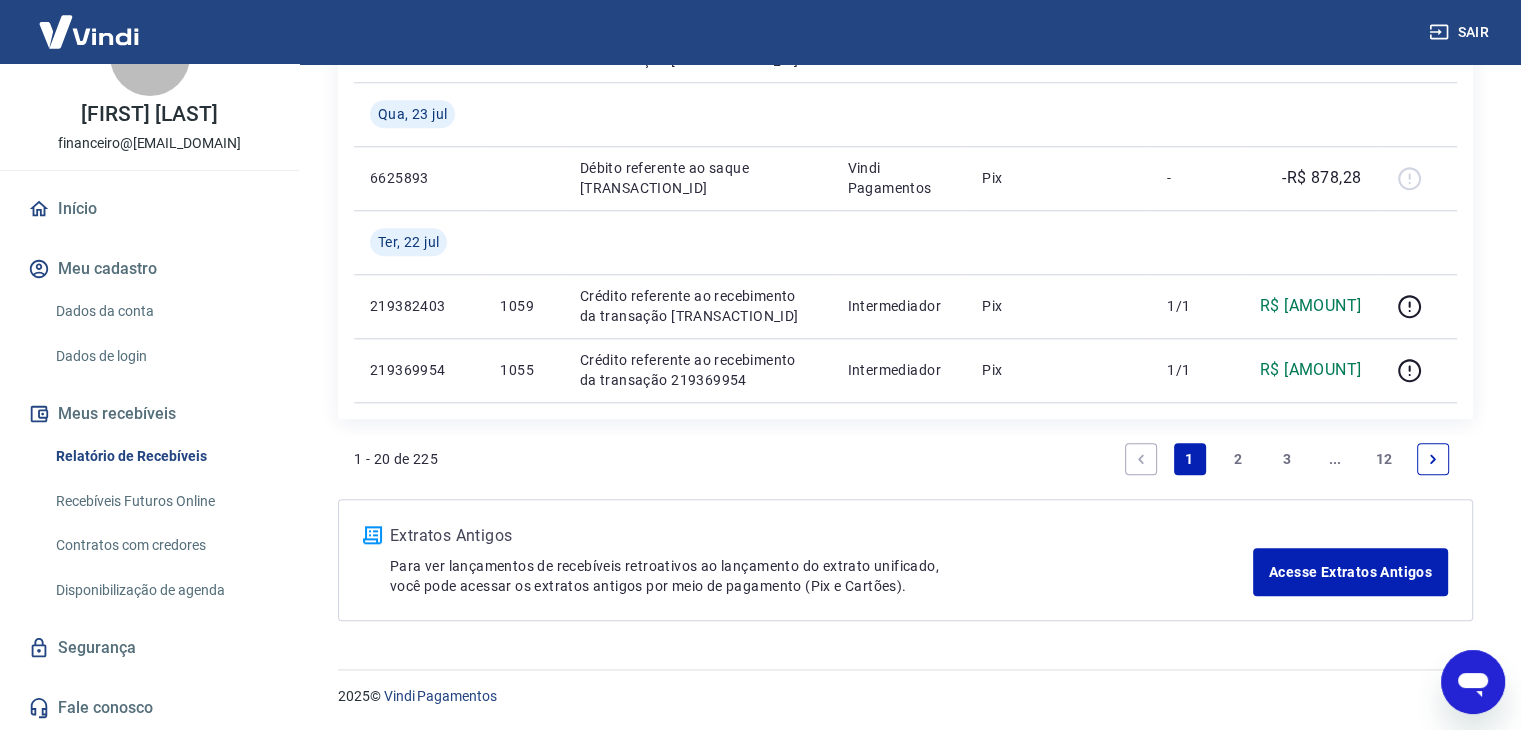 click on "3" at bounding box center [1287, 459] 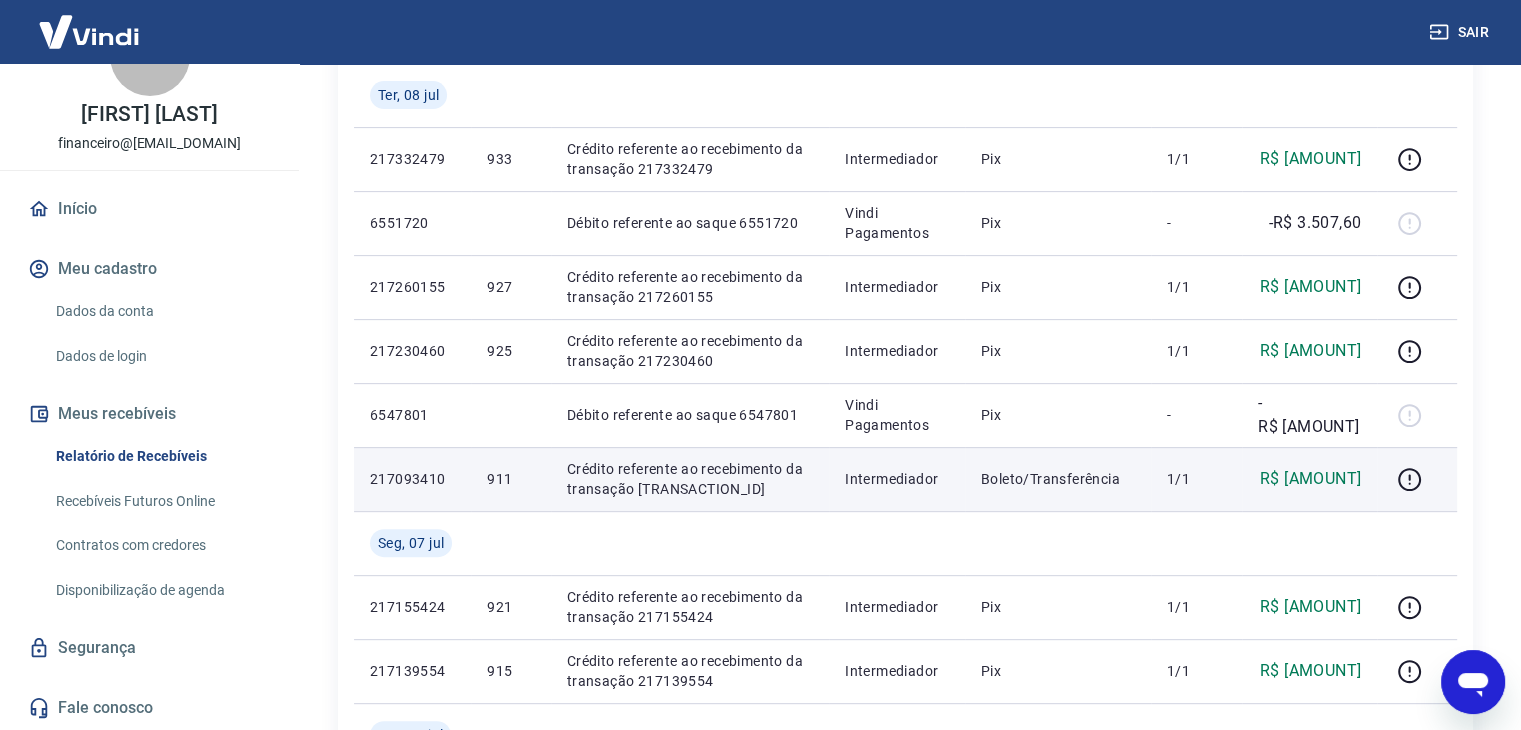 scroll, scrollTop: 700, scrollLeft: 0, axis: vertical 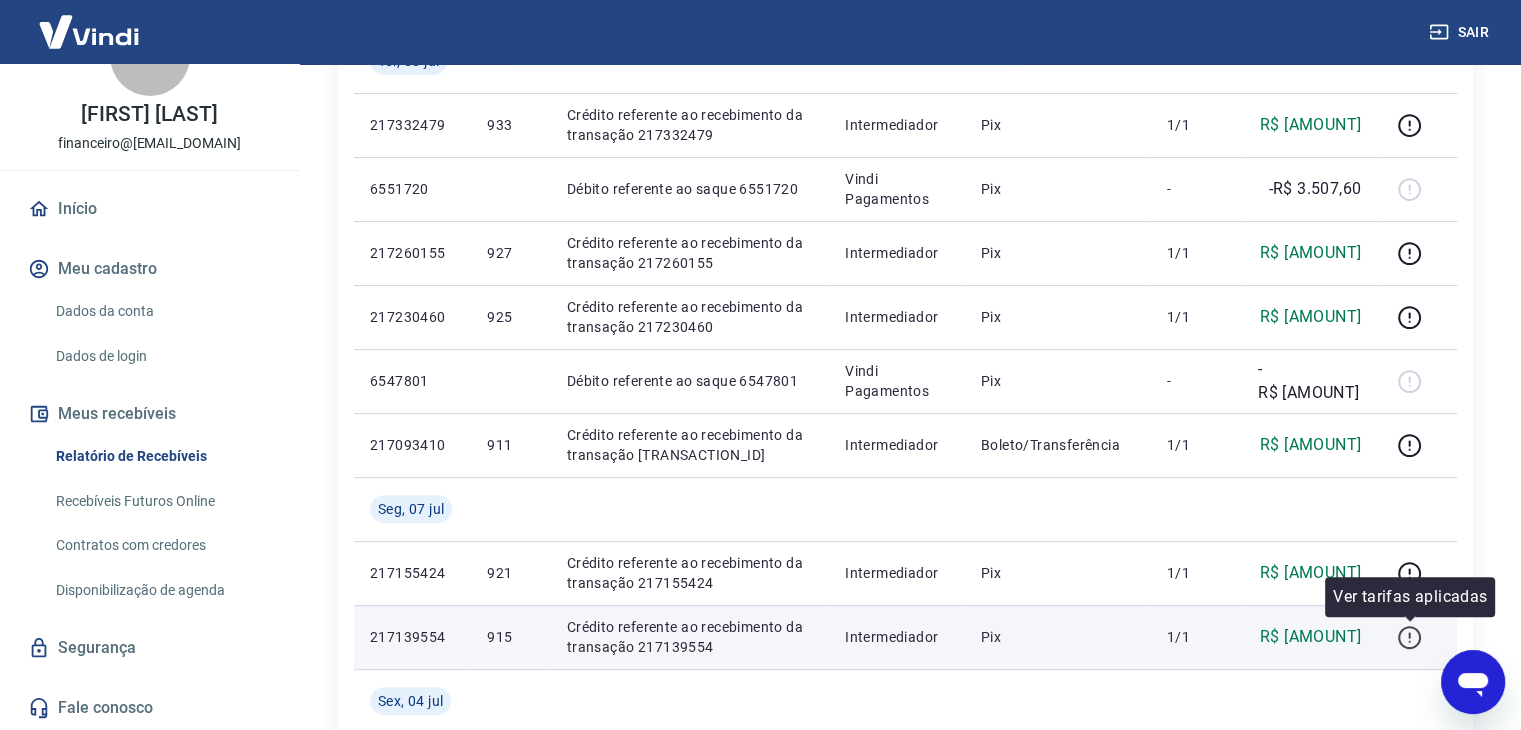 click 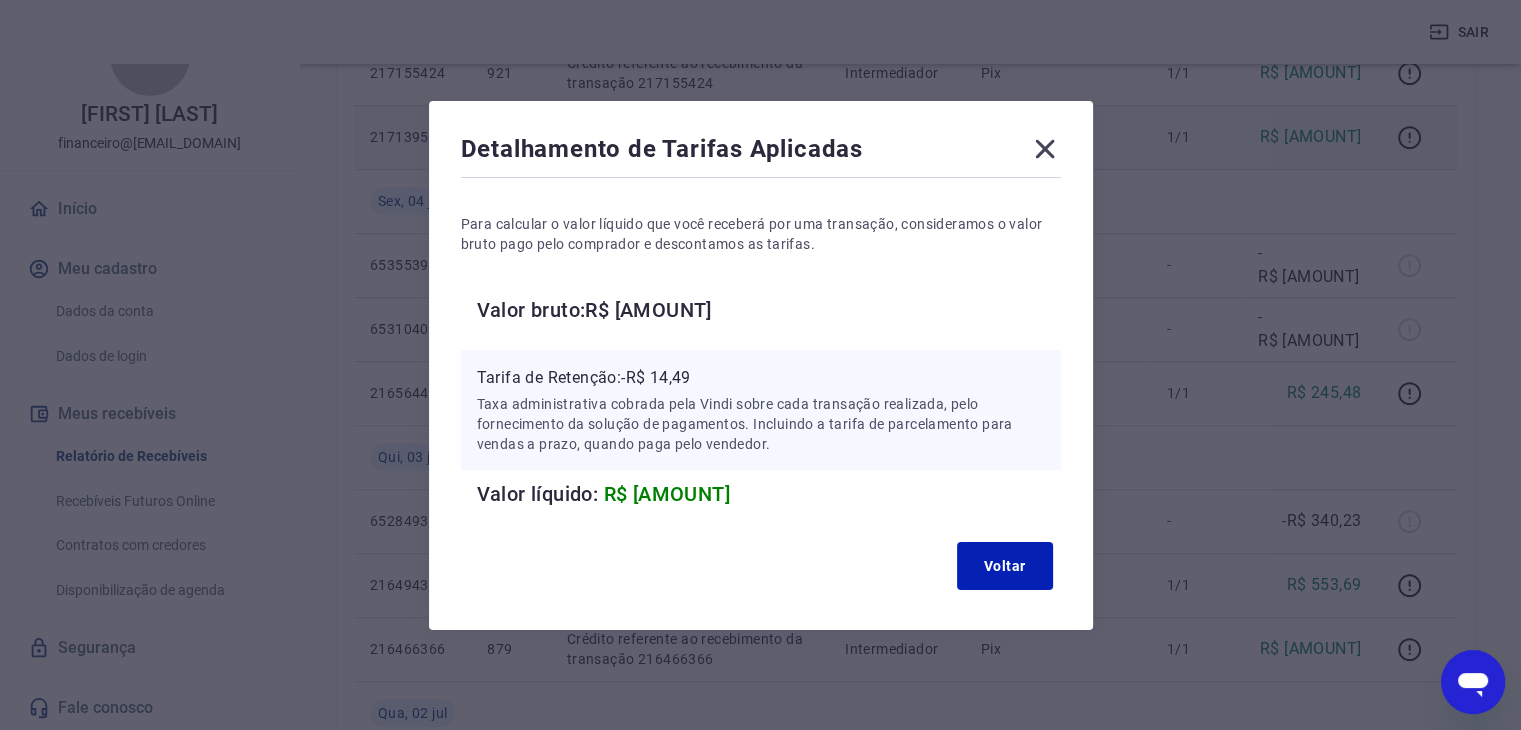 scroll, scrollTop: 1100, scrollLeft: 0, axis: vertical 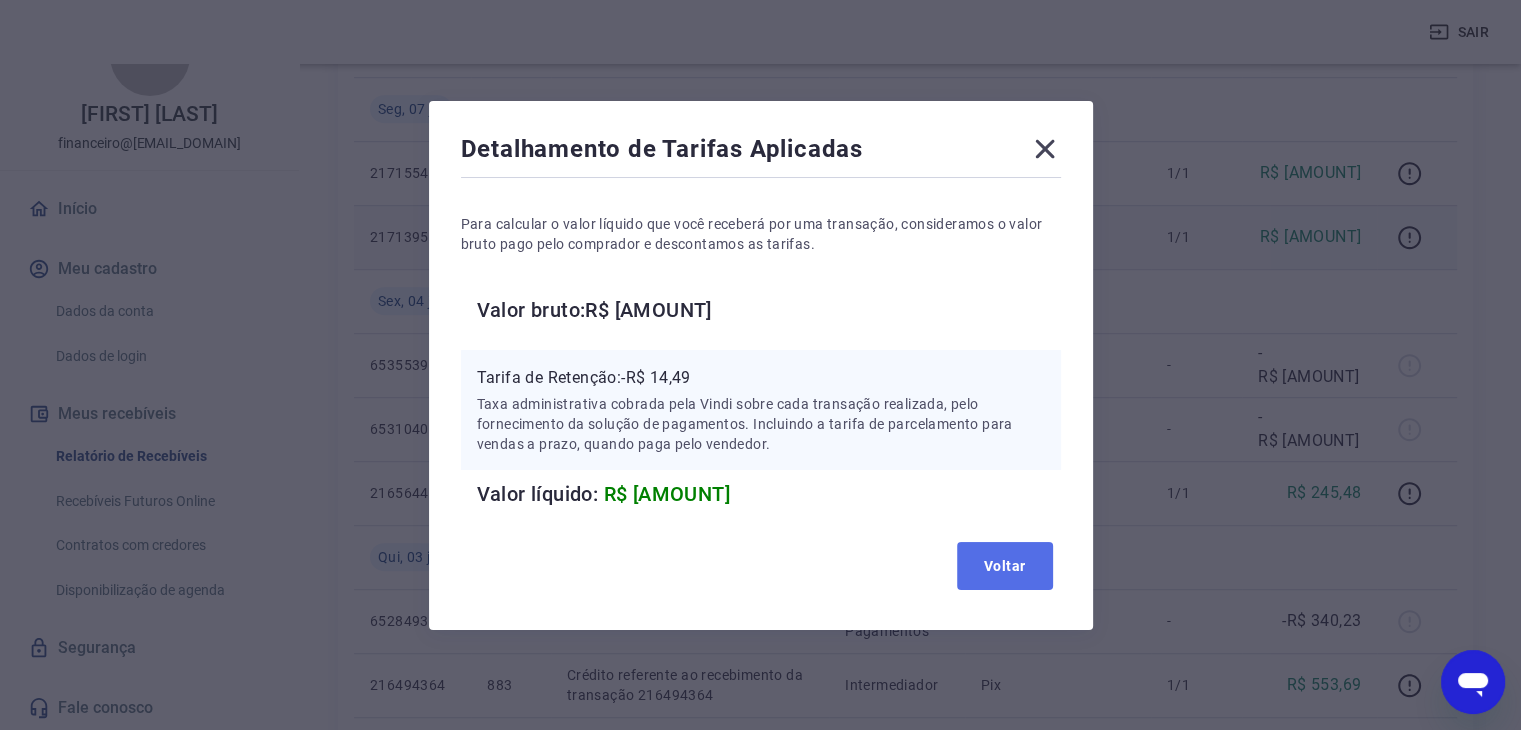 click on "Voltar" at bounding box center (1005, 566) 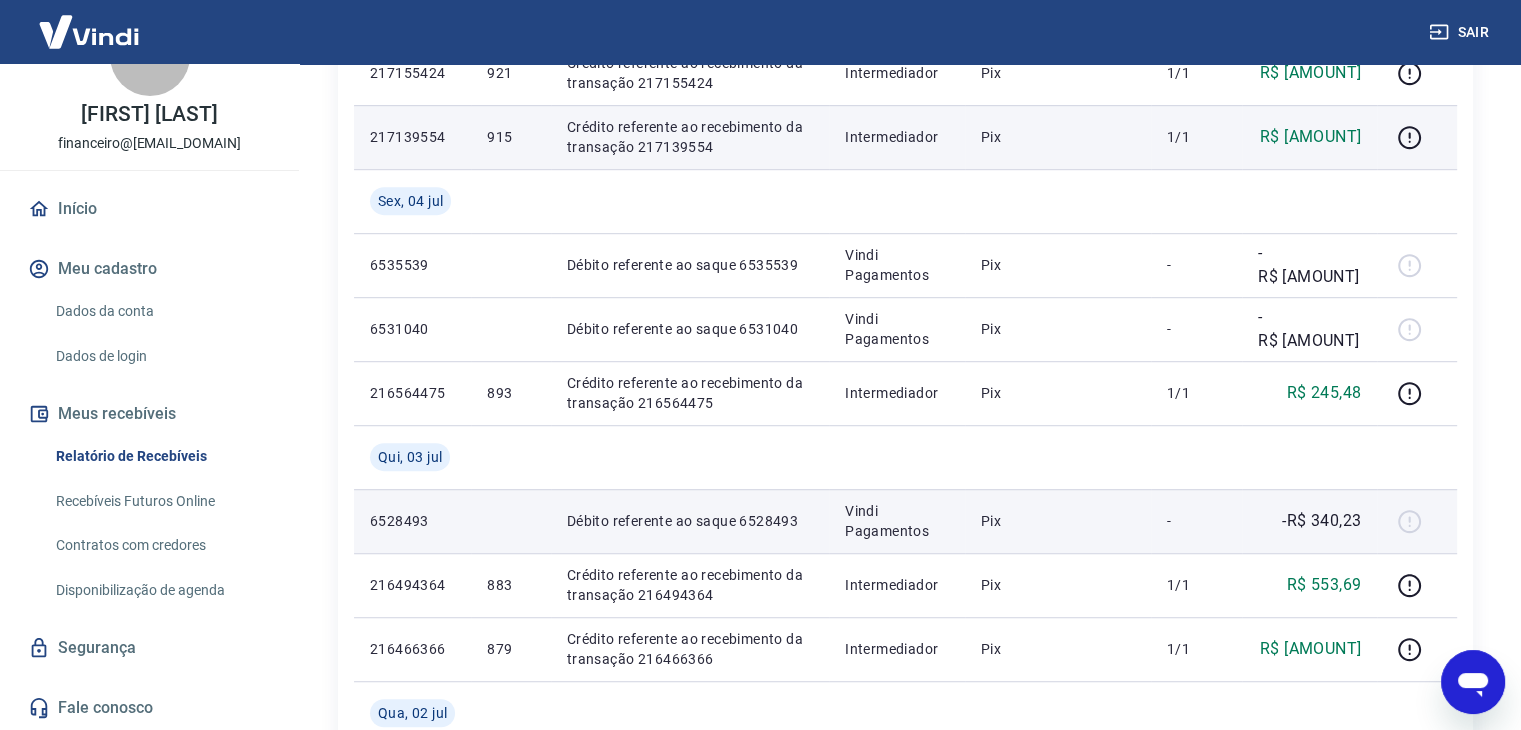scroll, scrollTop: 1100, scrollLeft: 0, axis: vertical 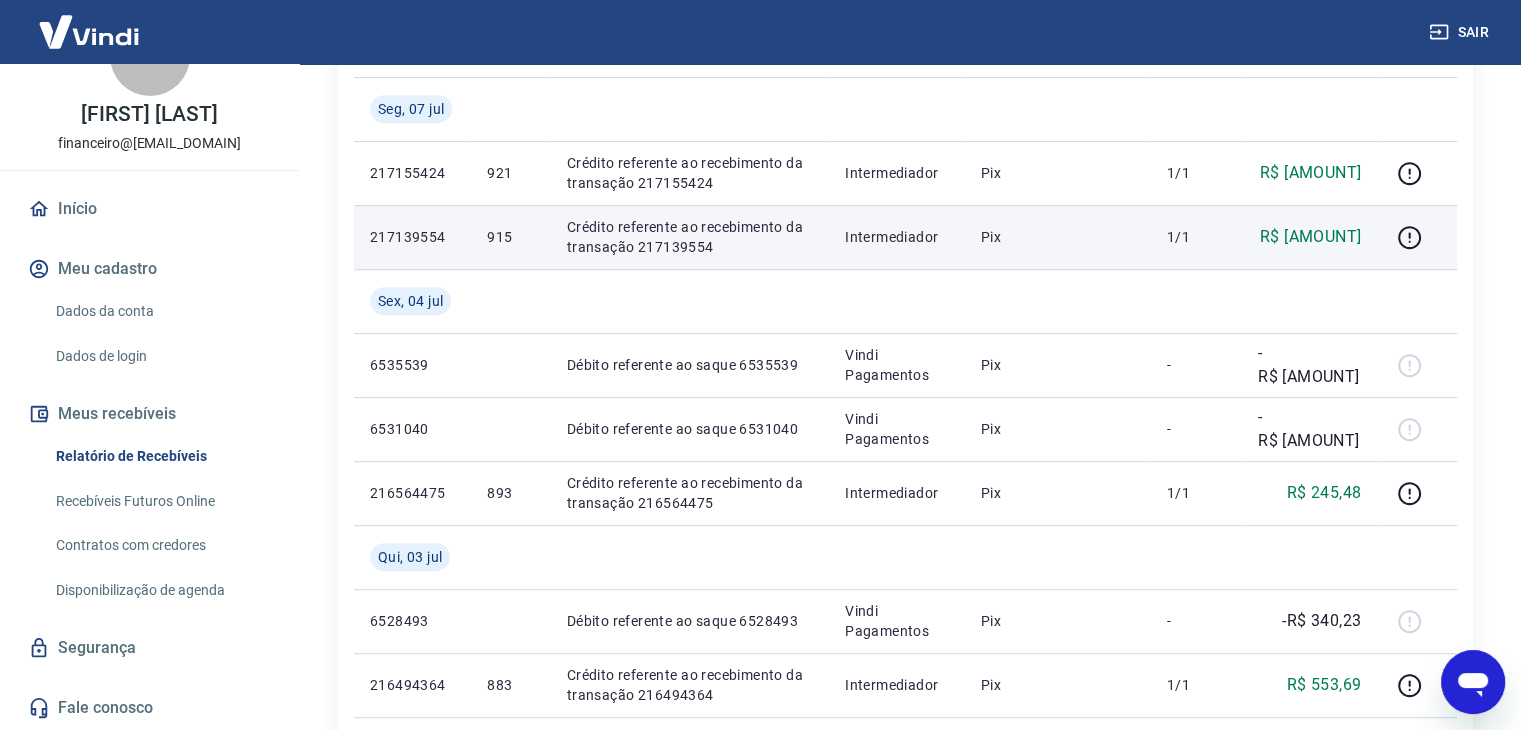 click on "Crédito referente ao recebimento da transação 217139554" at bounding box center (690, 237) 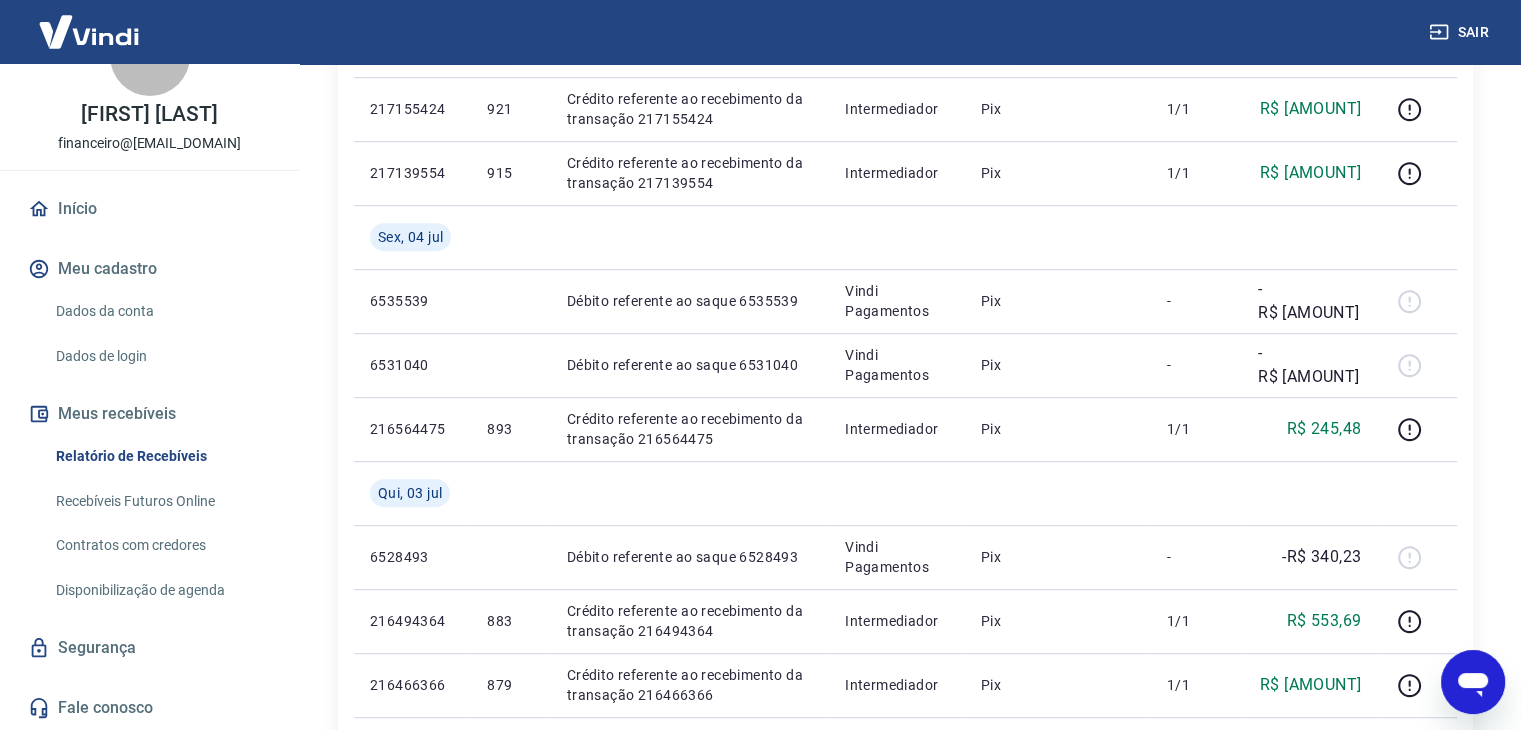 scroll, scrollTop: 1200, scrollLeft: 0, axis: vertical 